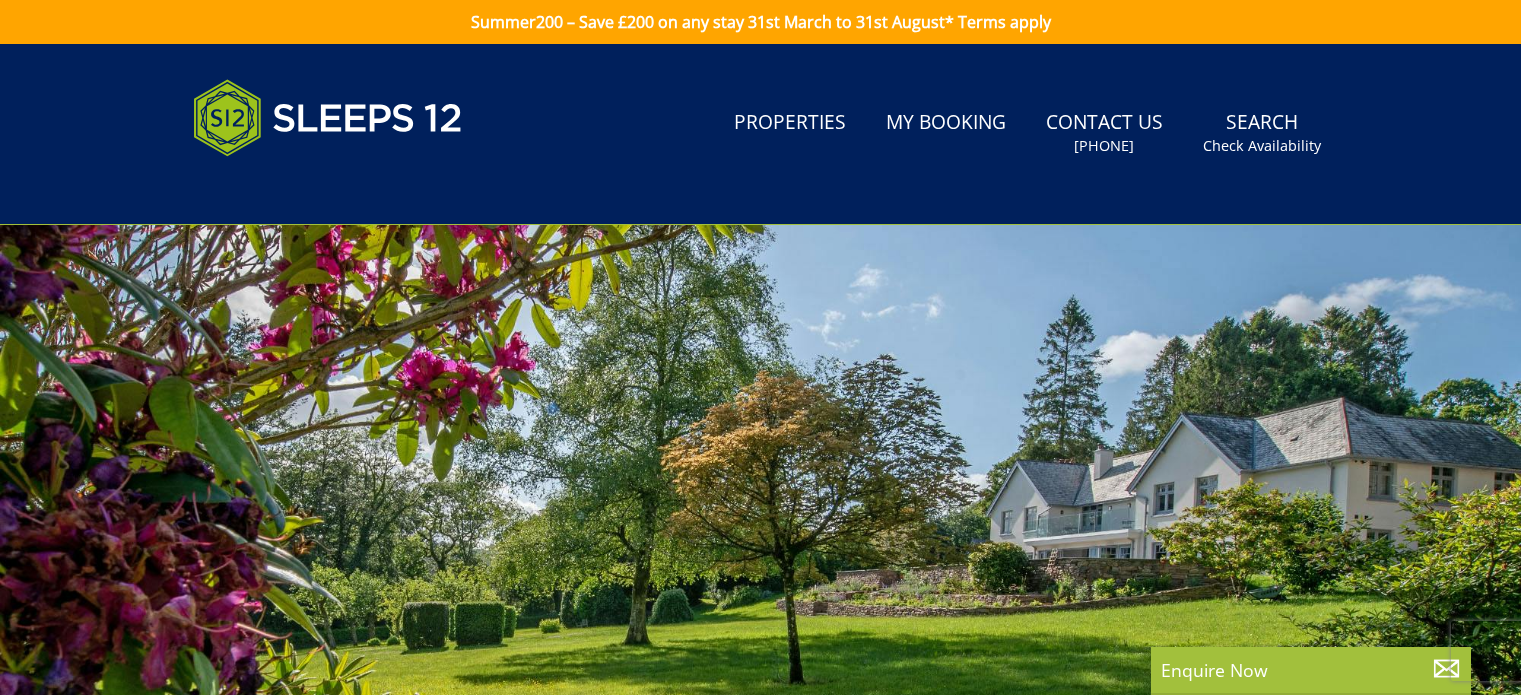 scroll, scrollTop: 0, scrollLeft: 0, axis: both 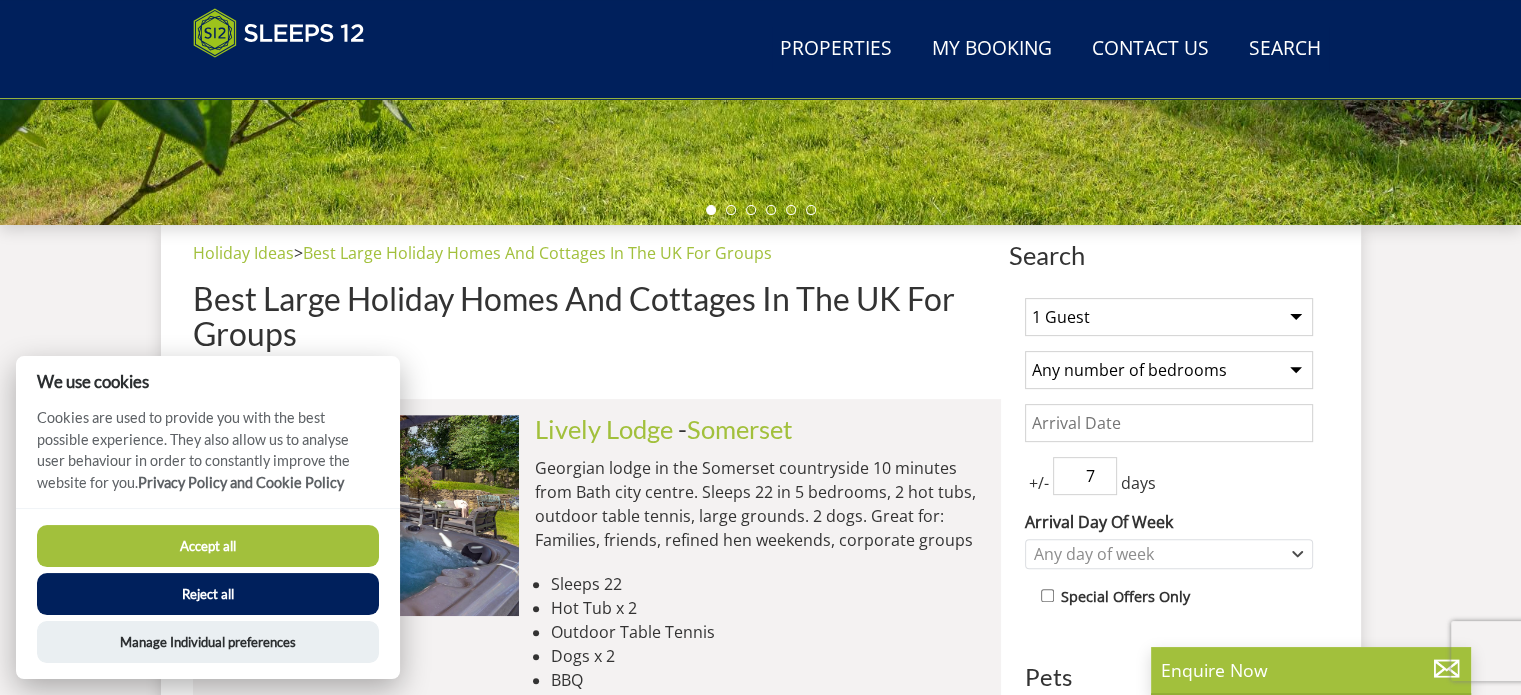 click on "1 Guest
2 Guests
3 Guests
4 Guests
5 Guests
6 Guests
7 Guests
8 Guests
9 Guests
10 Guests
11 Guests
12 Guests
13 Guests
14 Guests
15 Guests
16 Guests
17 Guests
18 Guests
19 Guests
20 Guests
21 Guests
22 Guests
23 Guests
24 Guests
25 Guests
26 Guests
27 Guests
28 Guests
29 Guests
30 Guests
31 Guests
32 Guests" at bounding box center (1169, 317) 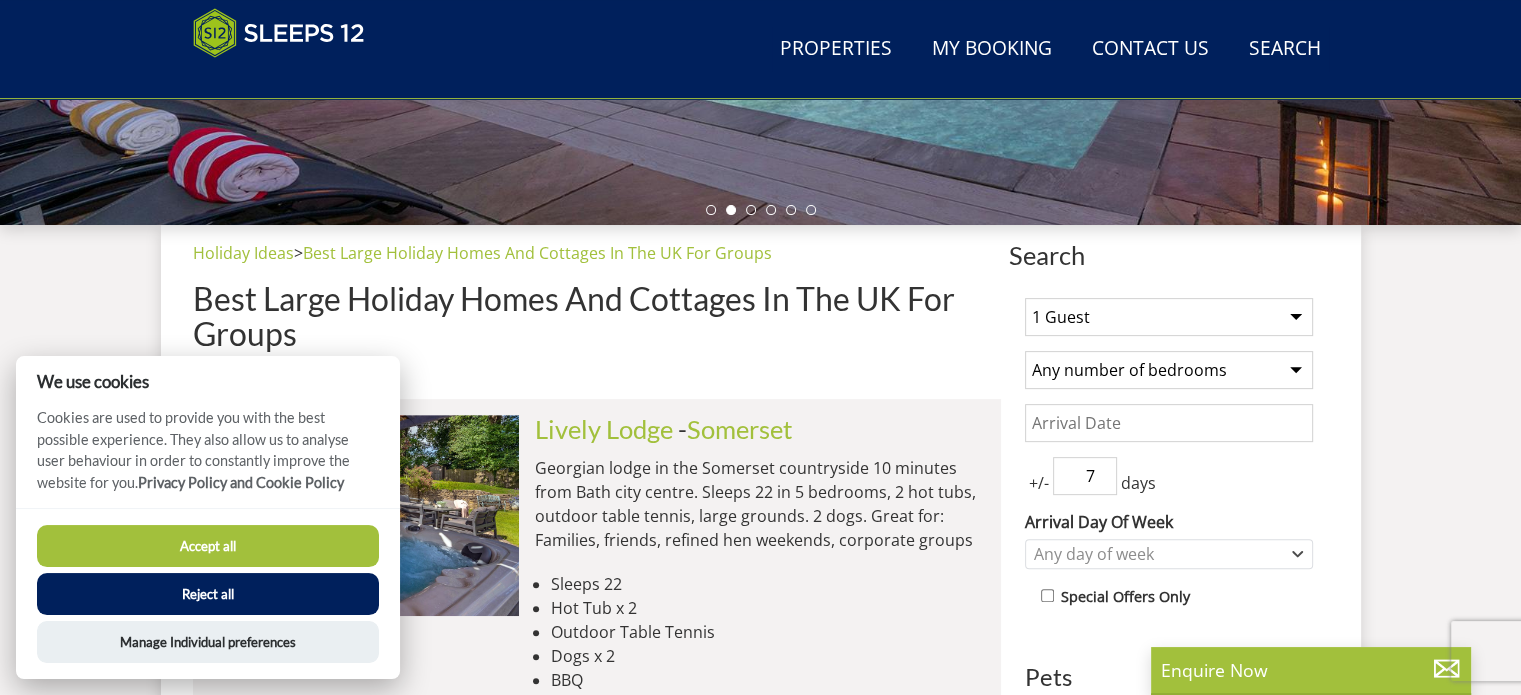 select on "14" 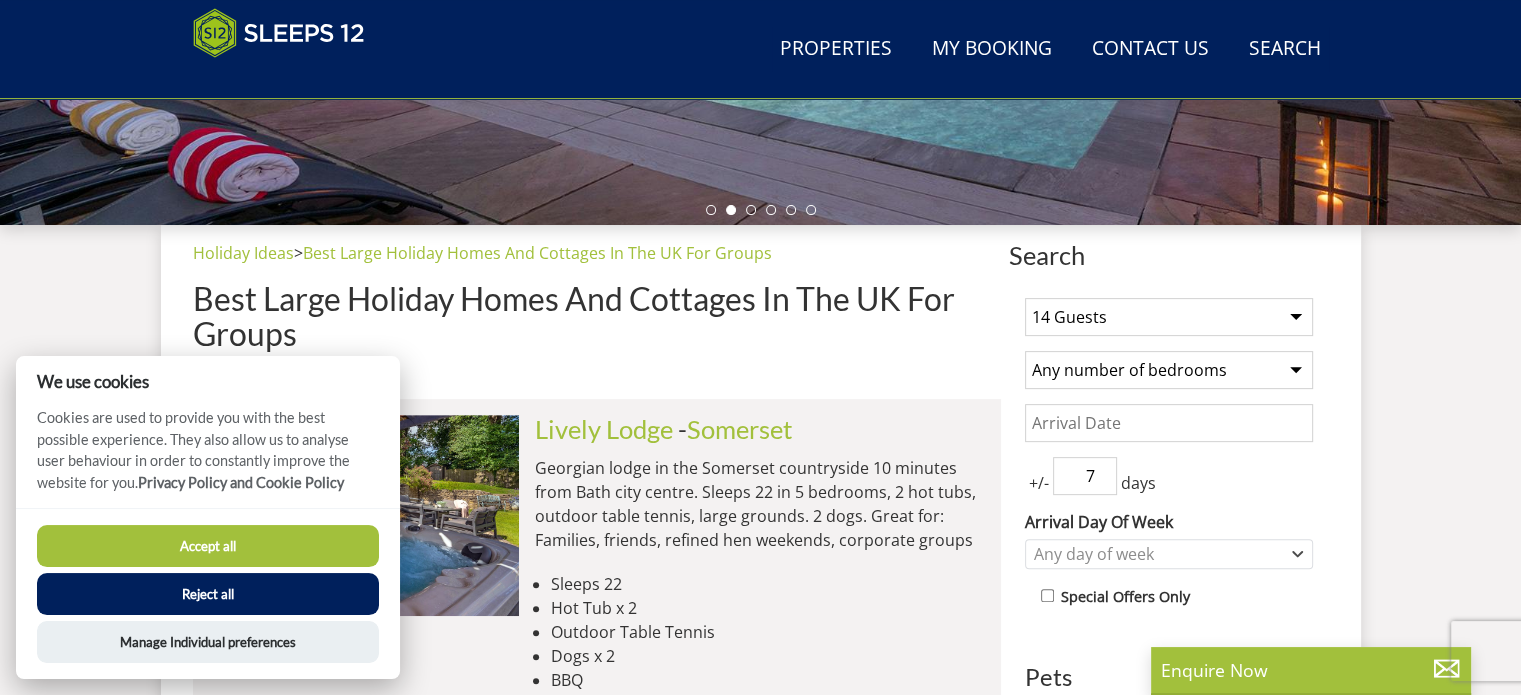 click on "Any number of bedrooms
4 Bedrooms
5 Bedrooms
6 Bedrooms
7 Bedrooms
8 Bedrooms
9 Bedrooms
10 Bedrooms
11 Bedrooms
12 Bedrooms
13 Bedrooms
14 Bedrooms
15 Bedrooms
16 Bedrooms" at bounding box center (1169, 370) 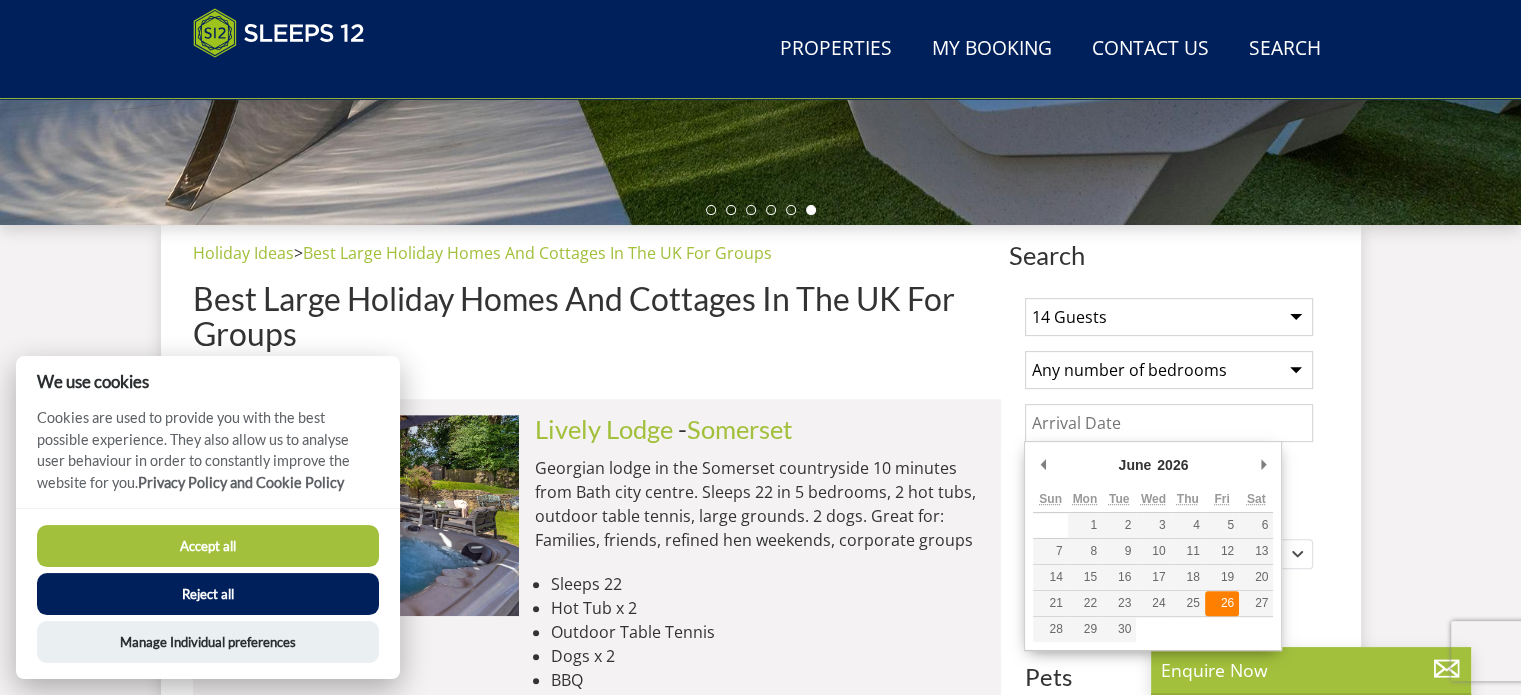 type on "26/06/2026" 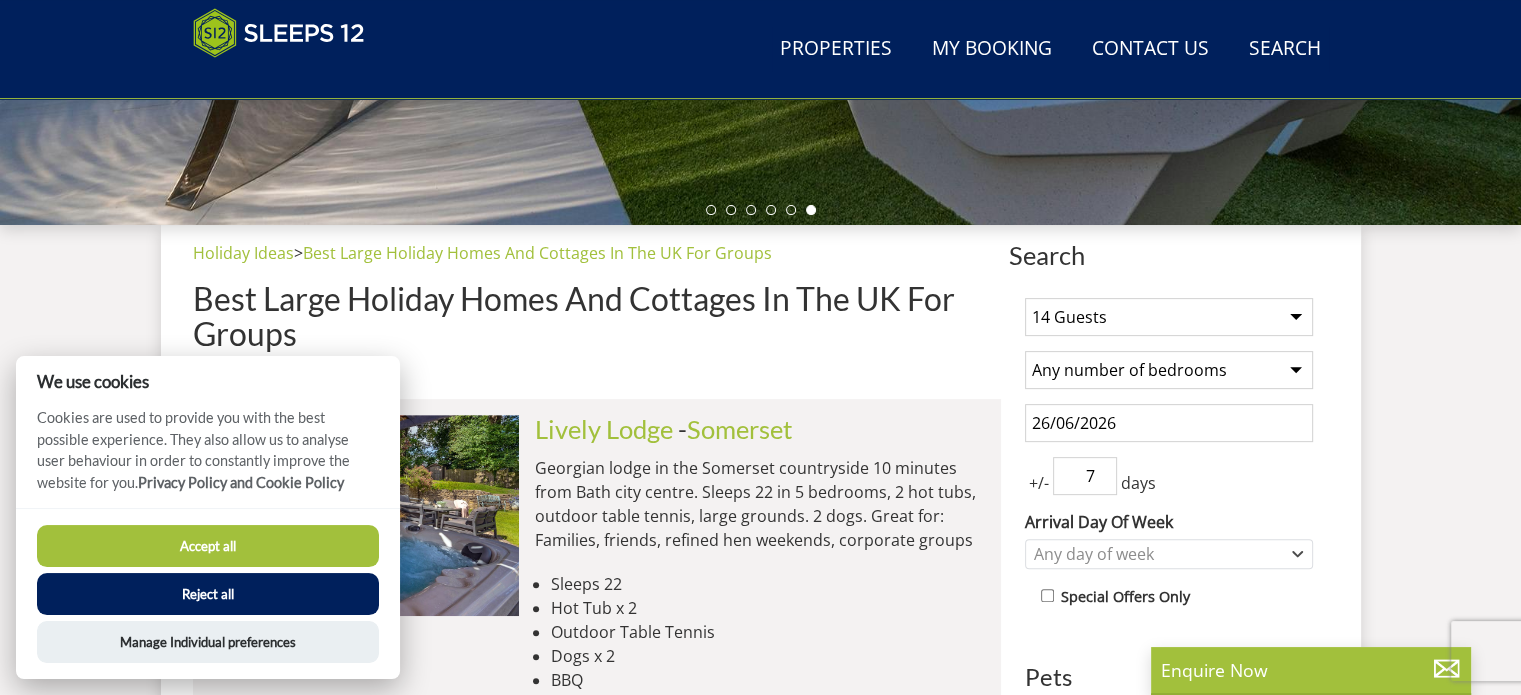 drag, startPoint x: 1076, startPoint y: 475, endPoint x: 1145, endPoint y: 473, distance: 69.02898 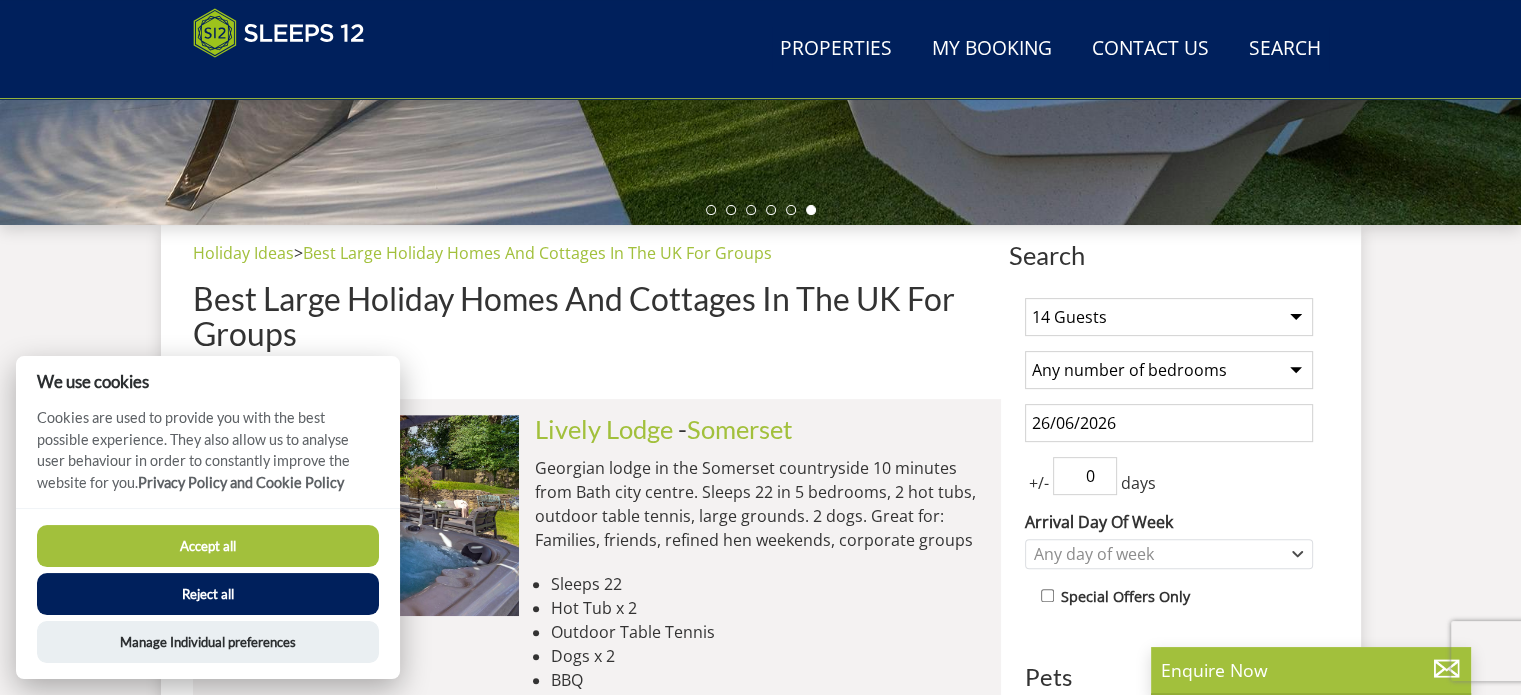 type on "0" 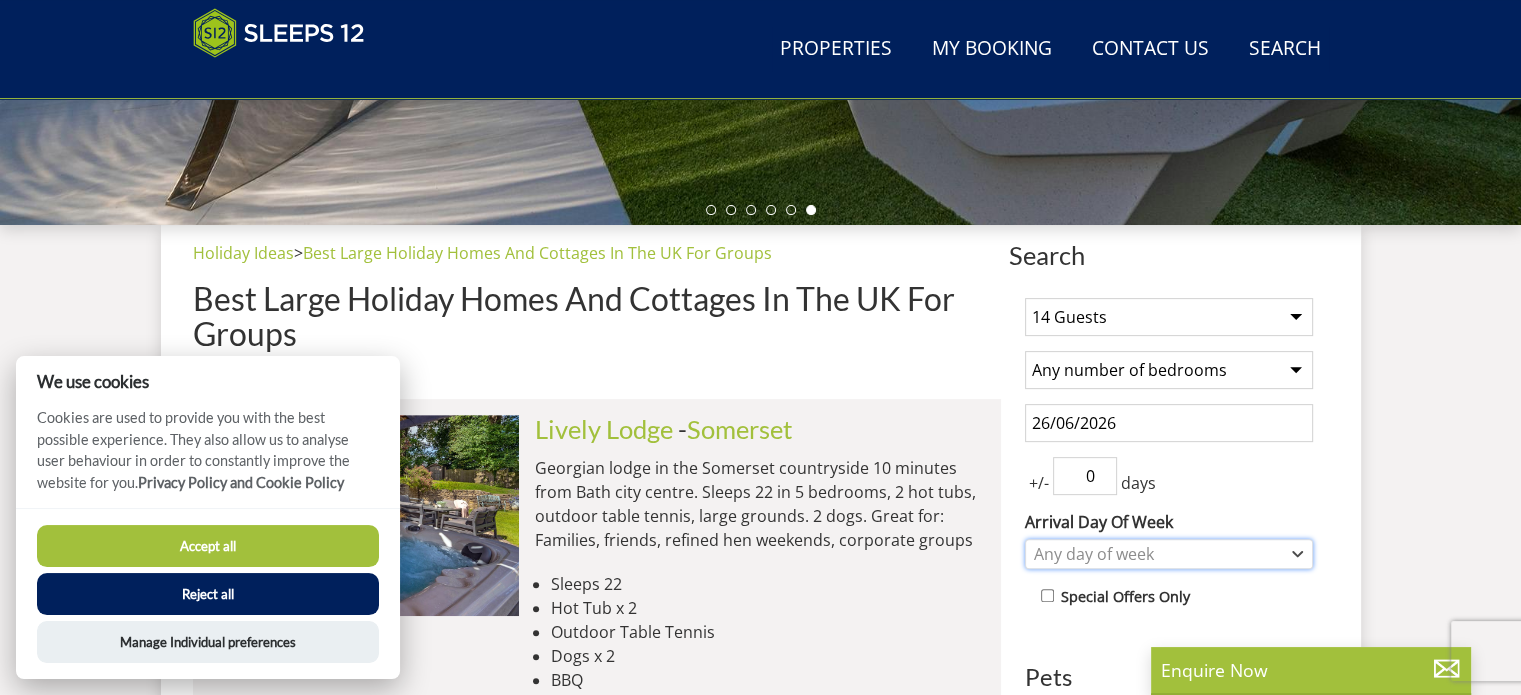 click on "Any day of week" at bounding box center (1158, 554) 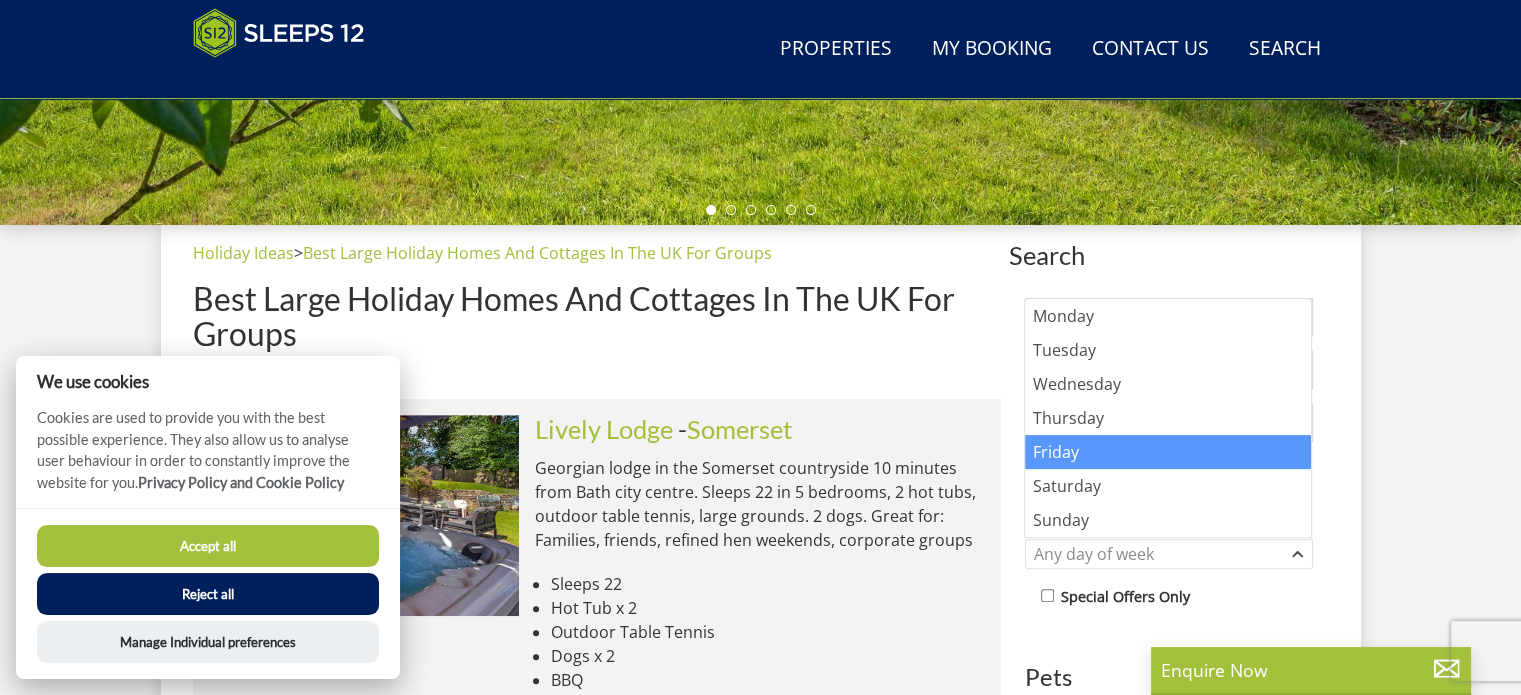 click on "Friday" at bounding box center [1168, 452] 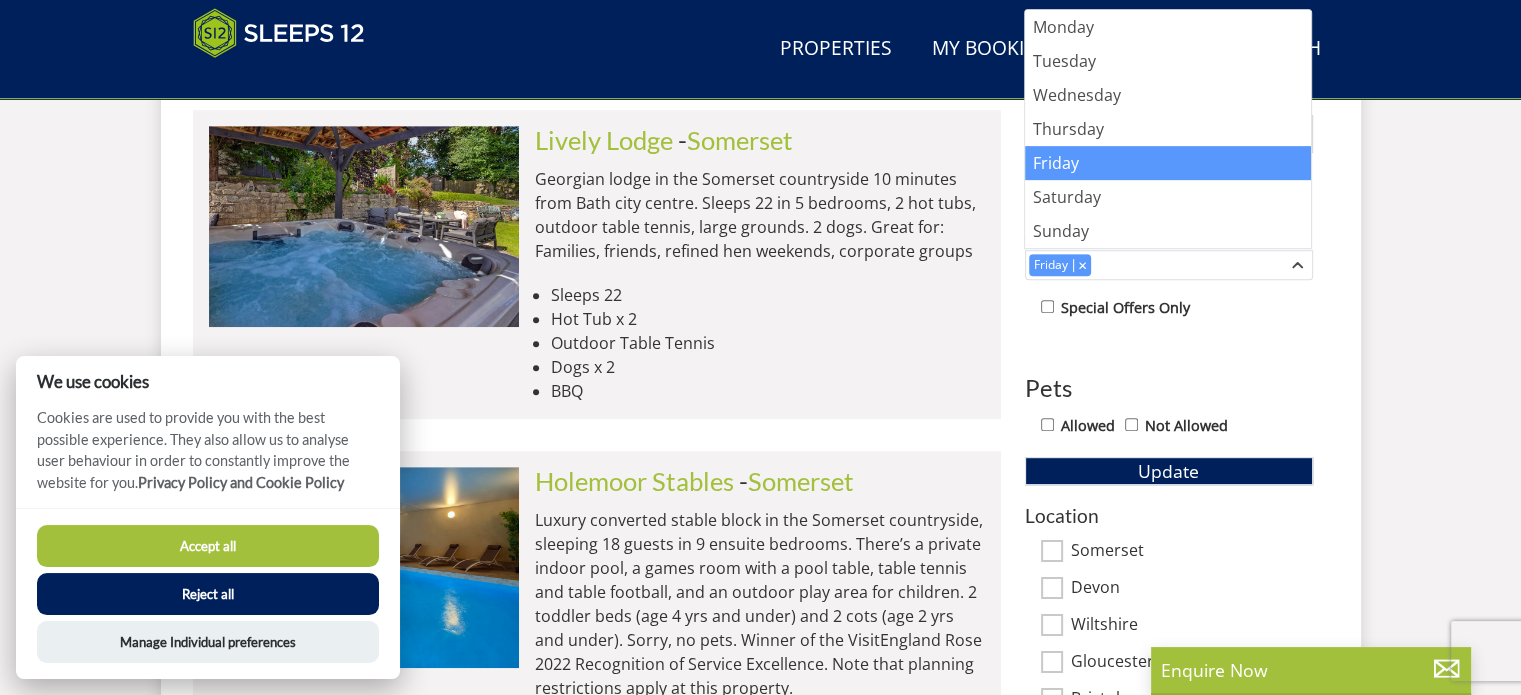 scroll, scrollTop: 918, scrollLeft: 0, axis: vertical 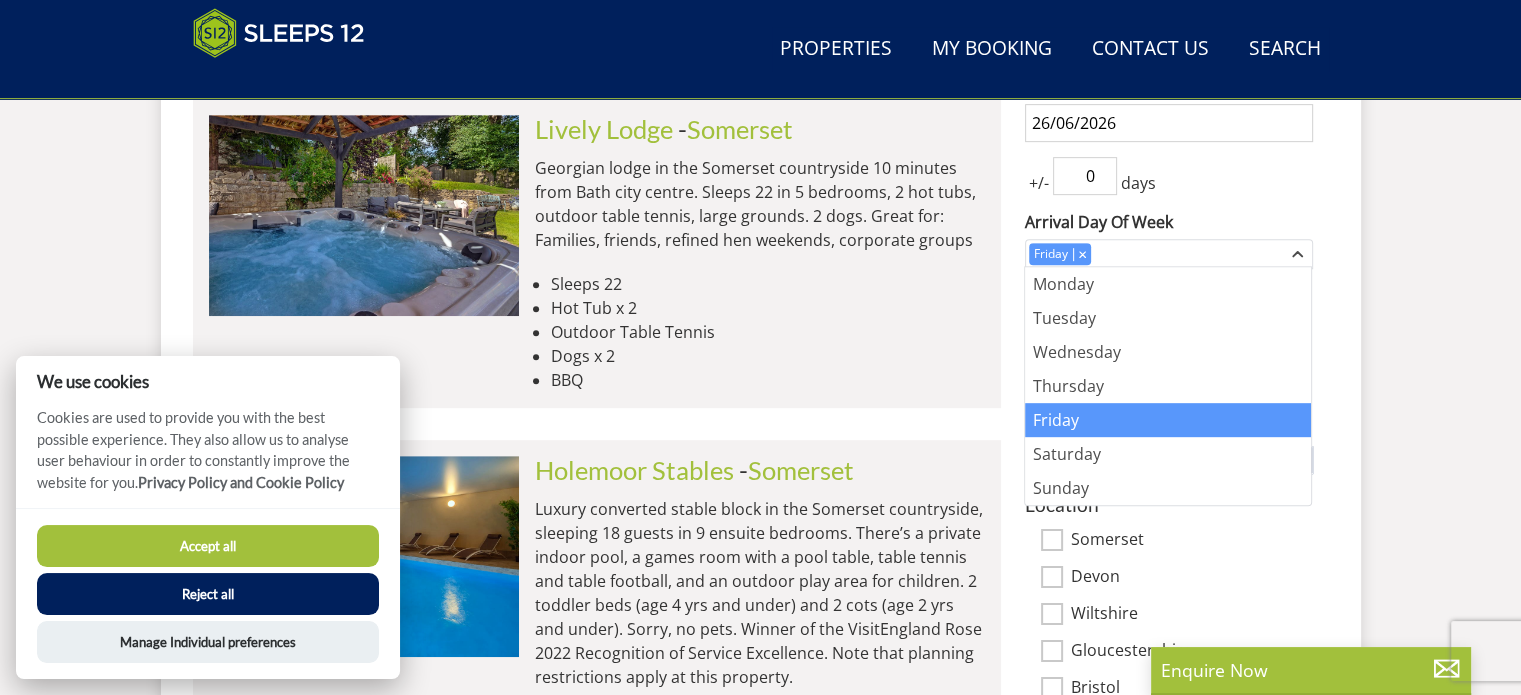 click on "Friday" at bounding box center [1168, 420] 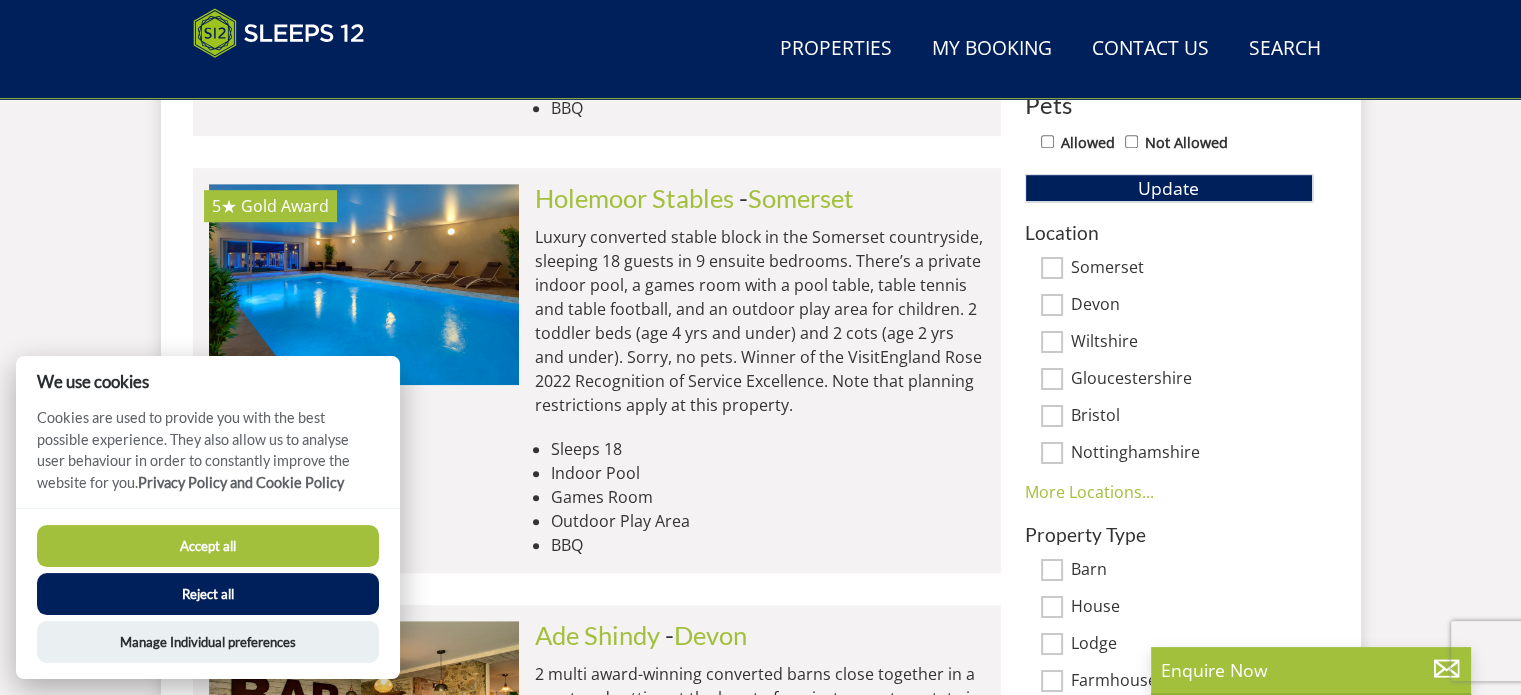 scroll, scrollTop: 1218, scrollLeft: 0, axis: vertical 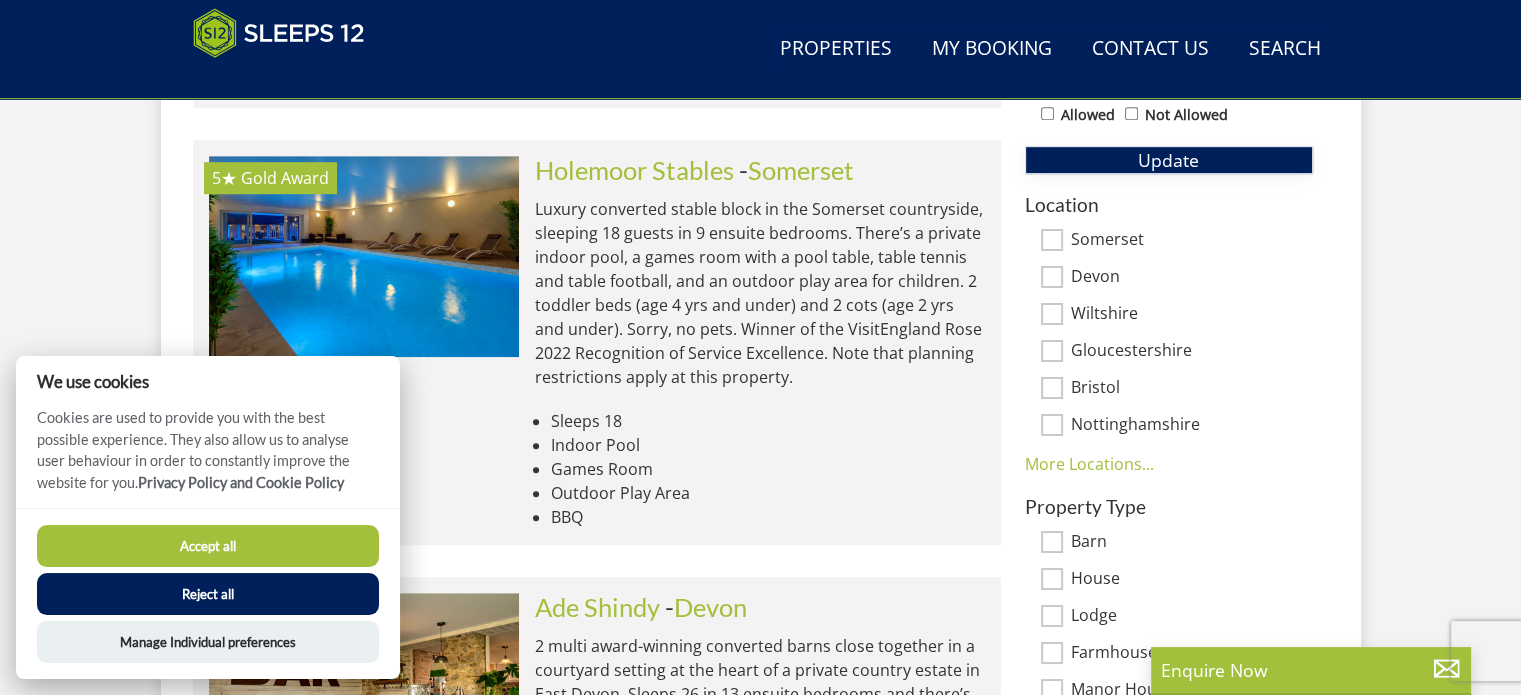 click on "Update" at bounding box center [1168, 160] 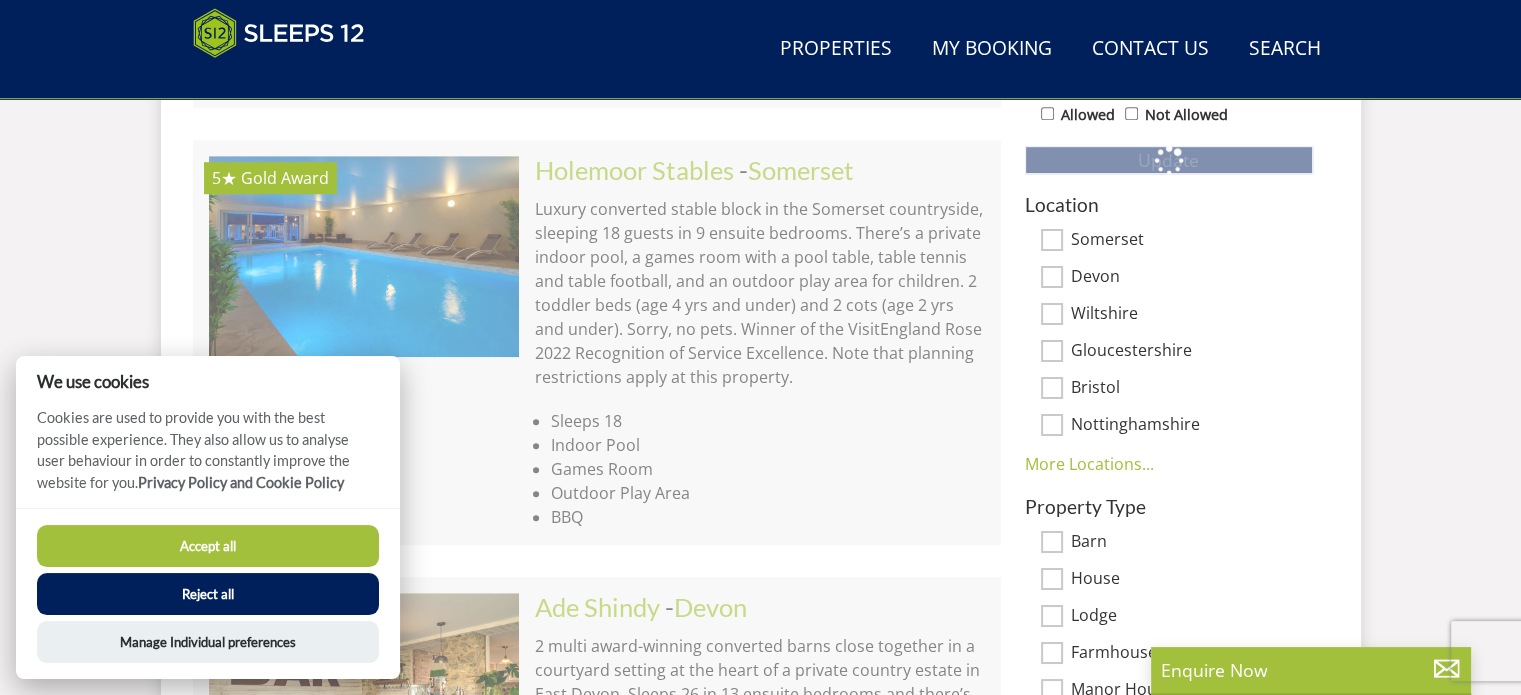 click on "Reject all" at bounding box center [208, 594] 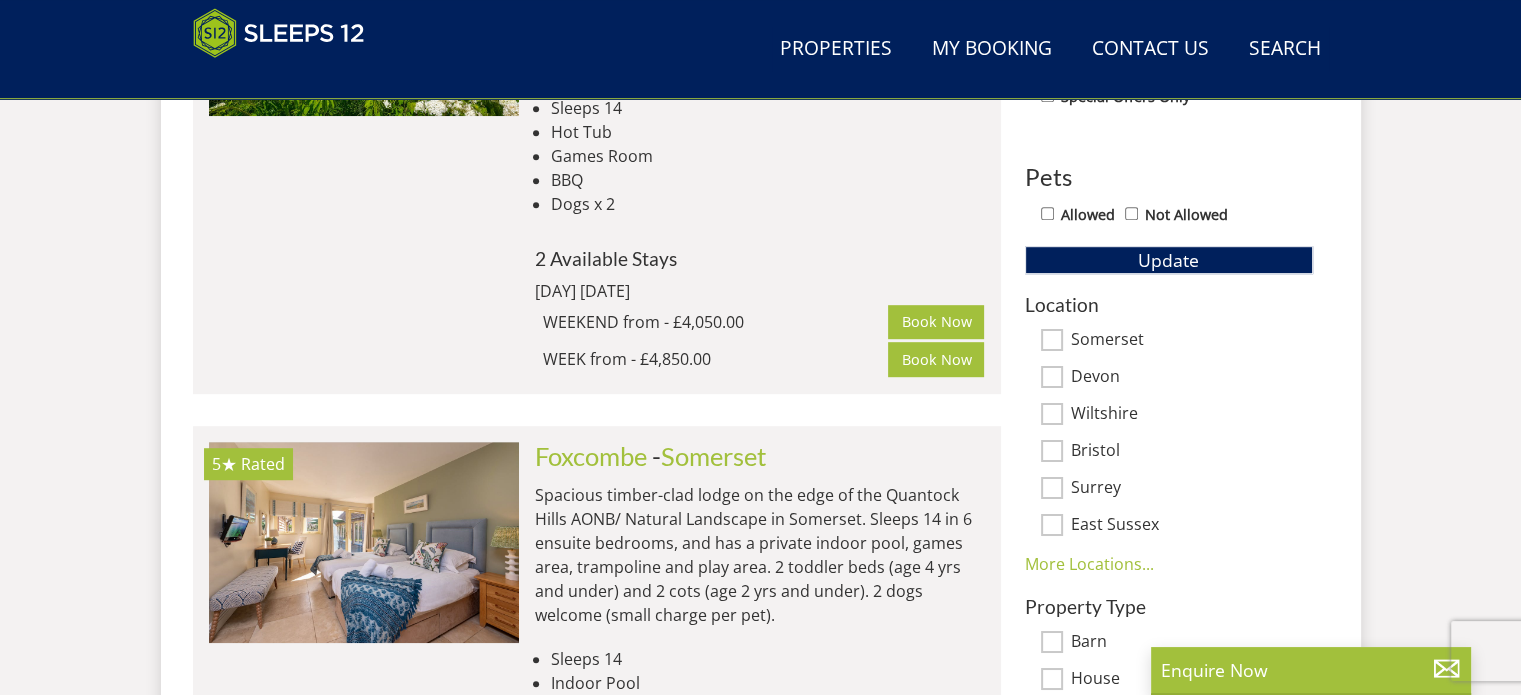 scroll, scrollTop: 618, scrollLeft: 0, axis: vertical 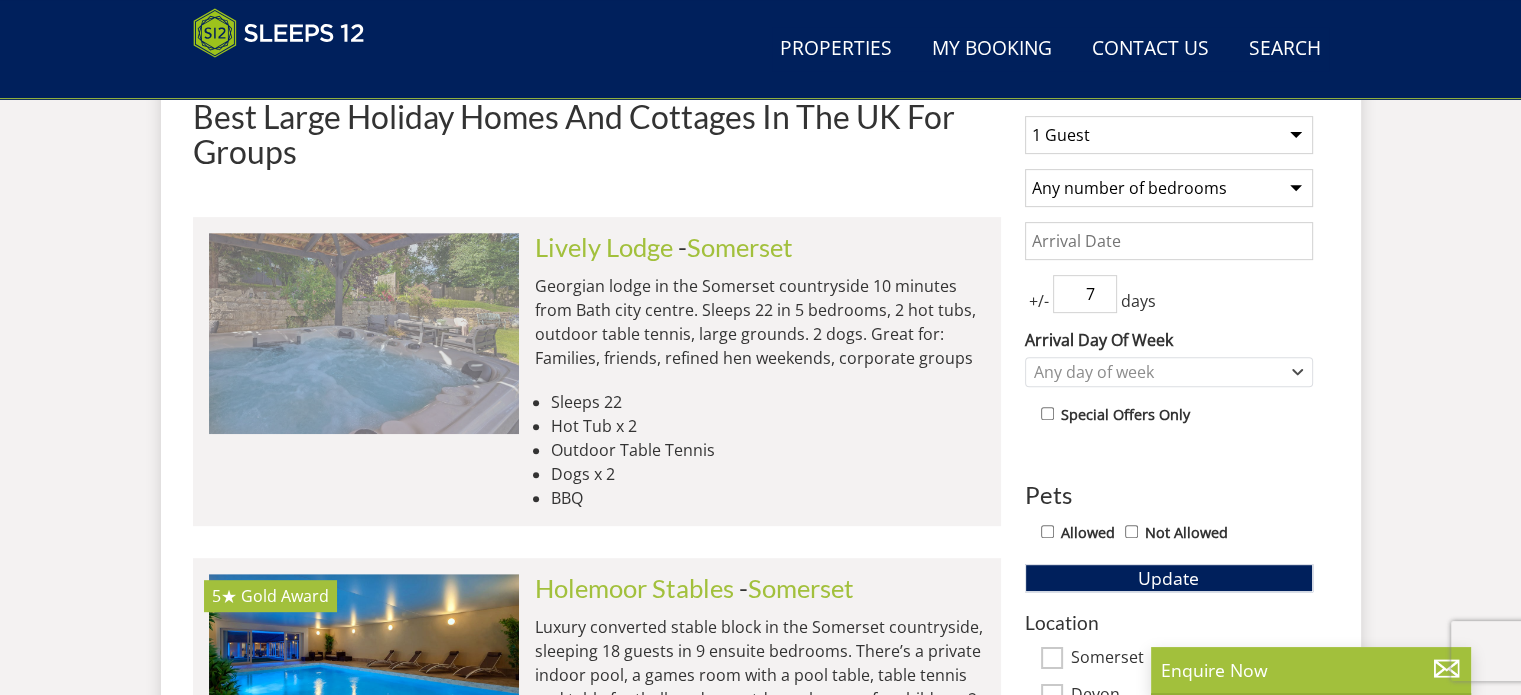 click at bounding box center (364, 333) 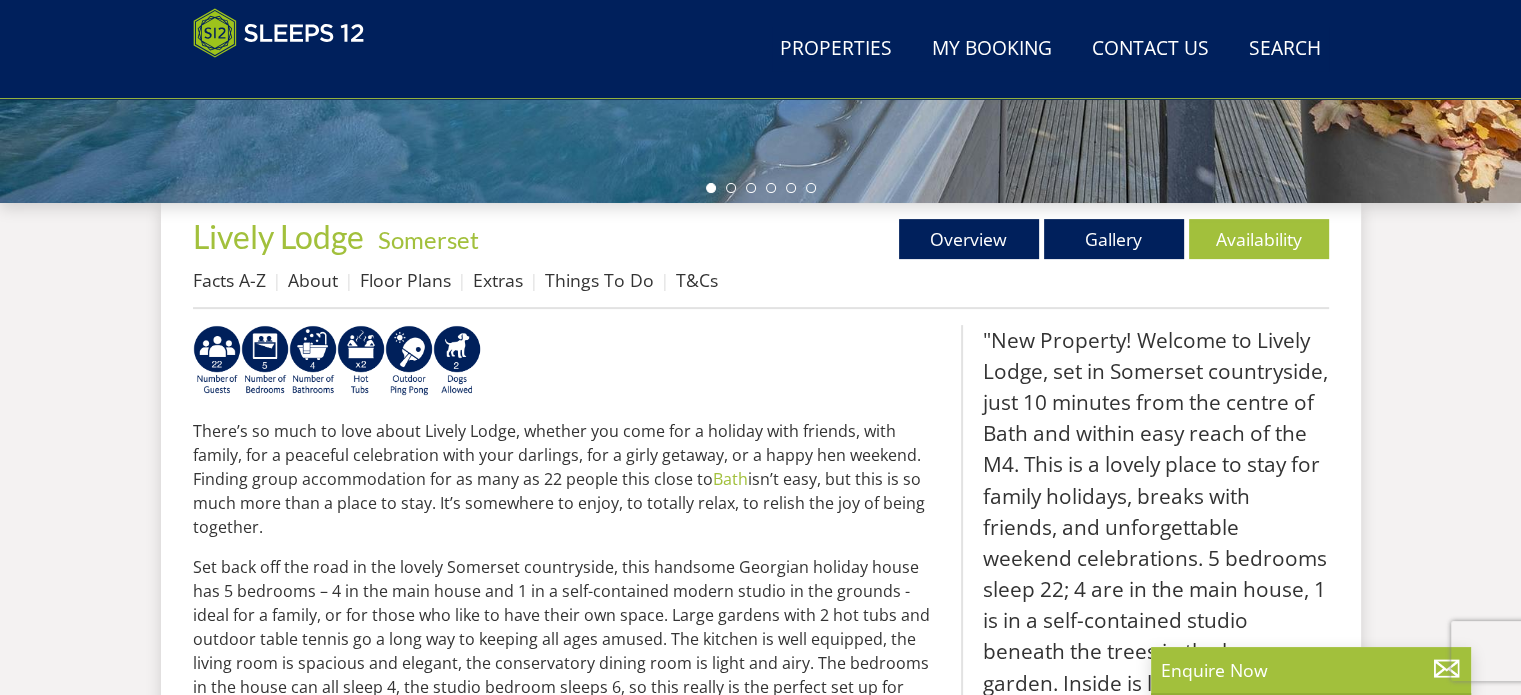 scroll, scrollTop: 600, scrollLeft: 0, axis: vertical 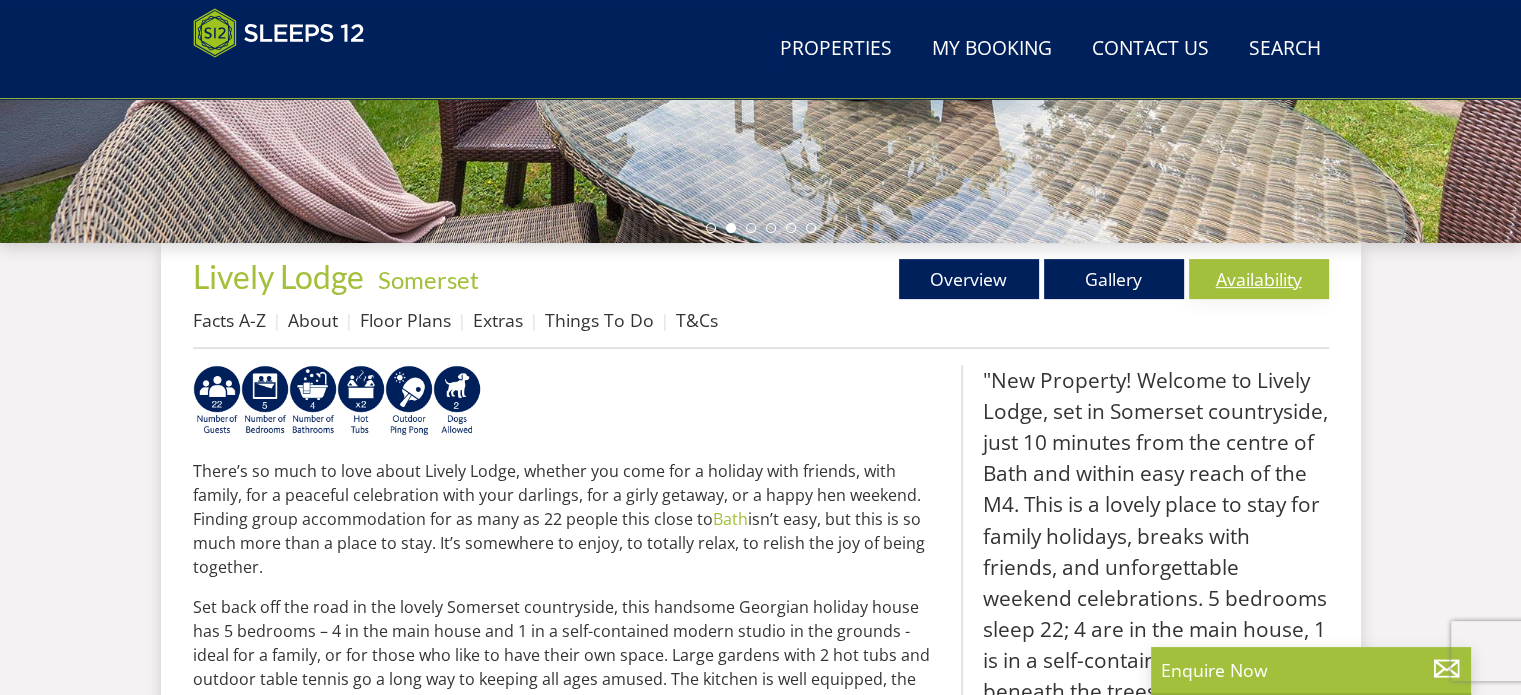 click on "Availability" at bounding box center (1259, 279) 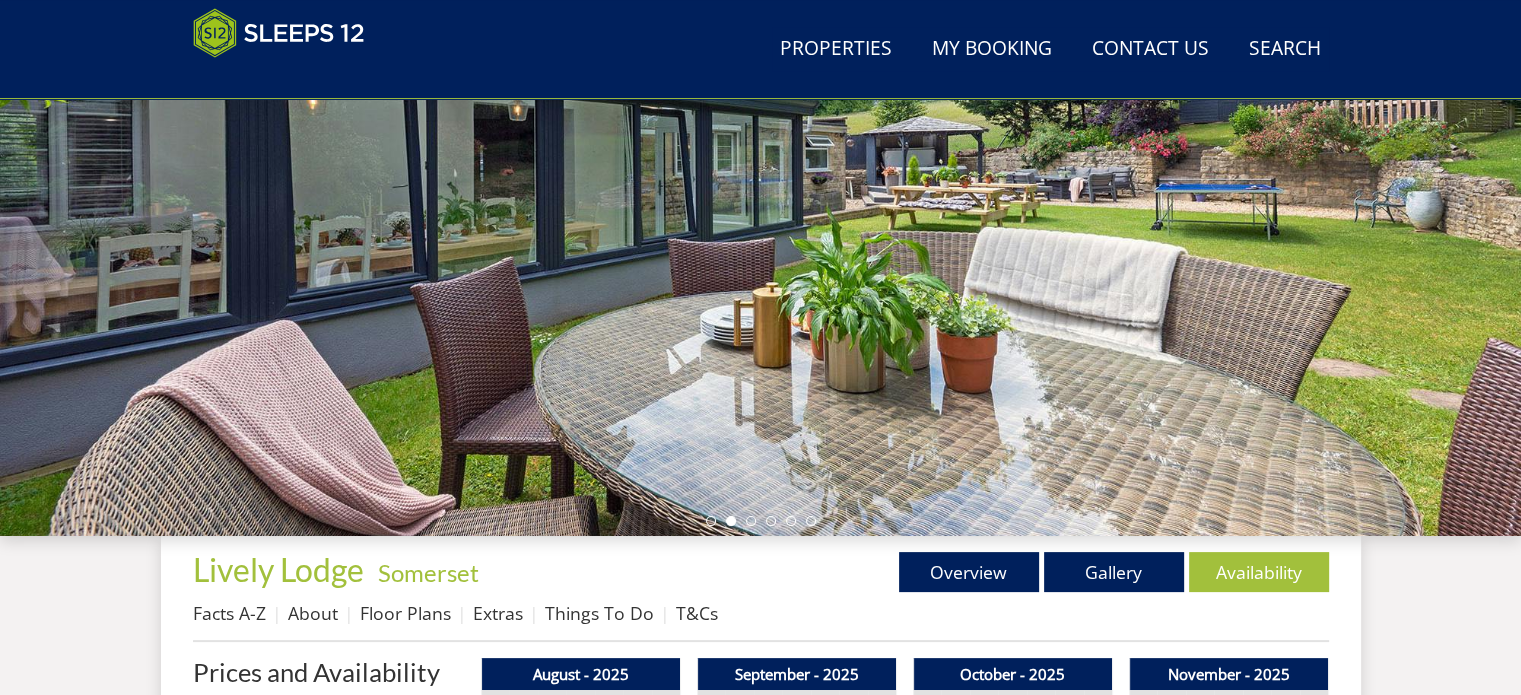 scroll, scrollTop: 200, scrollLeft: 0, axis: vertical 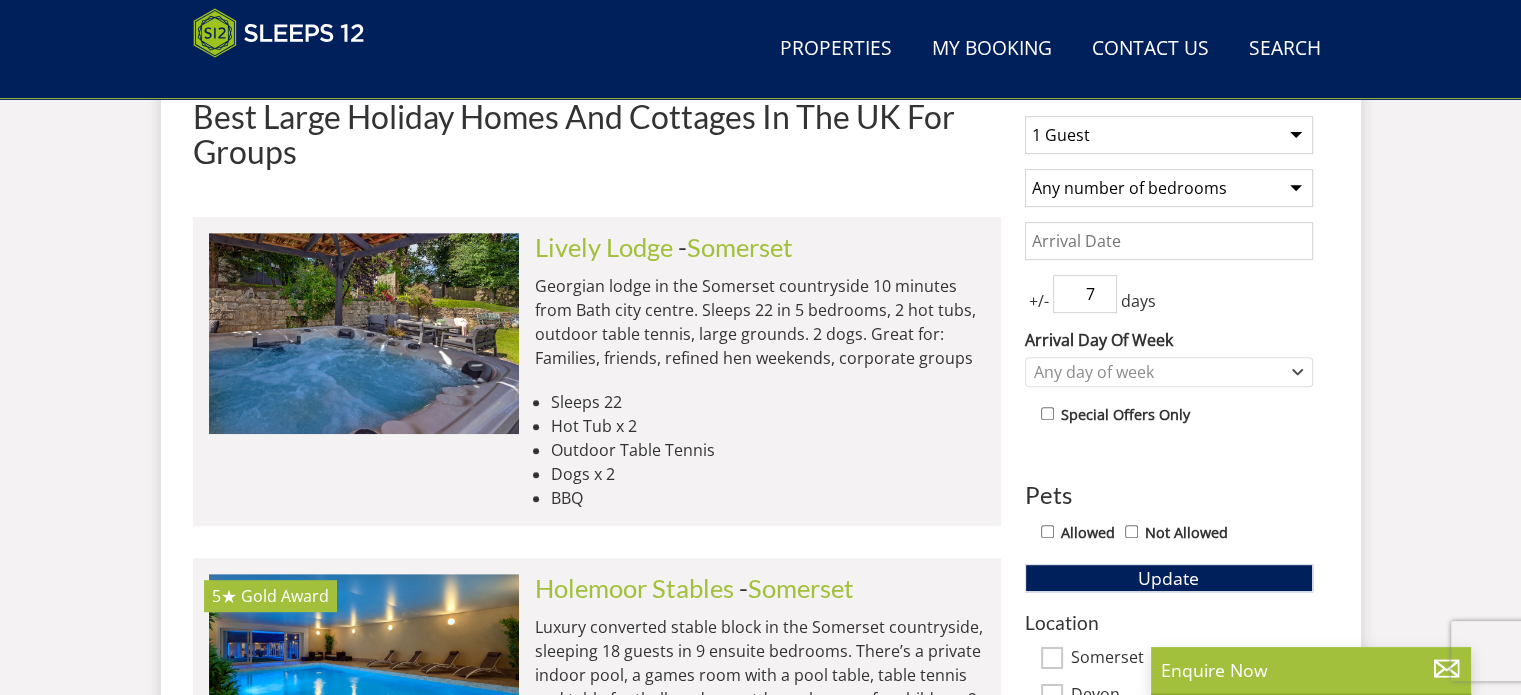 click on "1 Guest
2 Guests
3 Guests
4 Guests
5 Guests
6 Guests
7 Guests
8 Guests
9 Guests
10 Guests
11 Guests
12 Guests
13 Guests
14 Guests
15 Guests
16 Guests
17 Guests
18 Guests
19 Guests
20 Guests
21 Guests
22 Guests
23 Guests
24 Guests
25 Guests
26 Guests
27 Guests
28 Guests
29 Guests
30 Guests
31 Guests
32 Guests" at bounding box center (1169, 135) 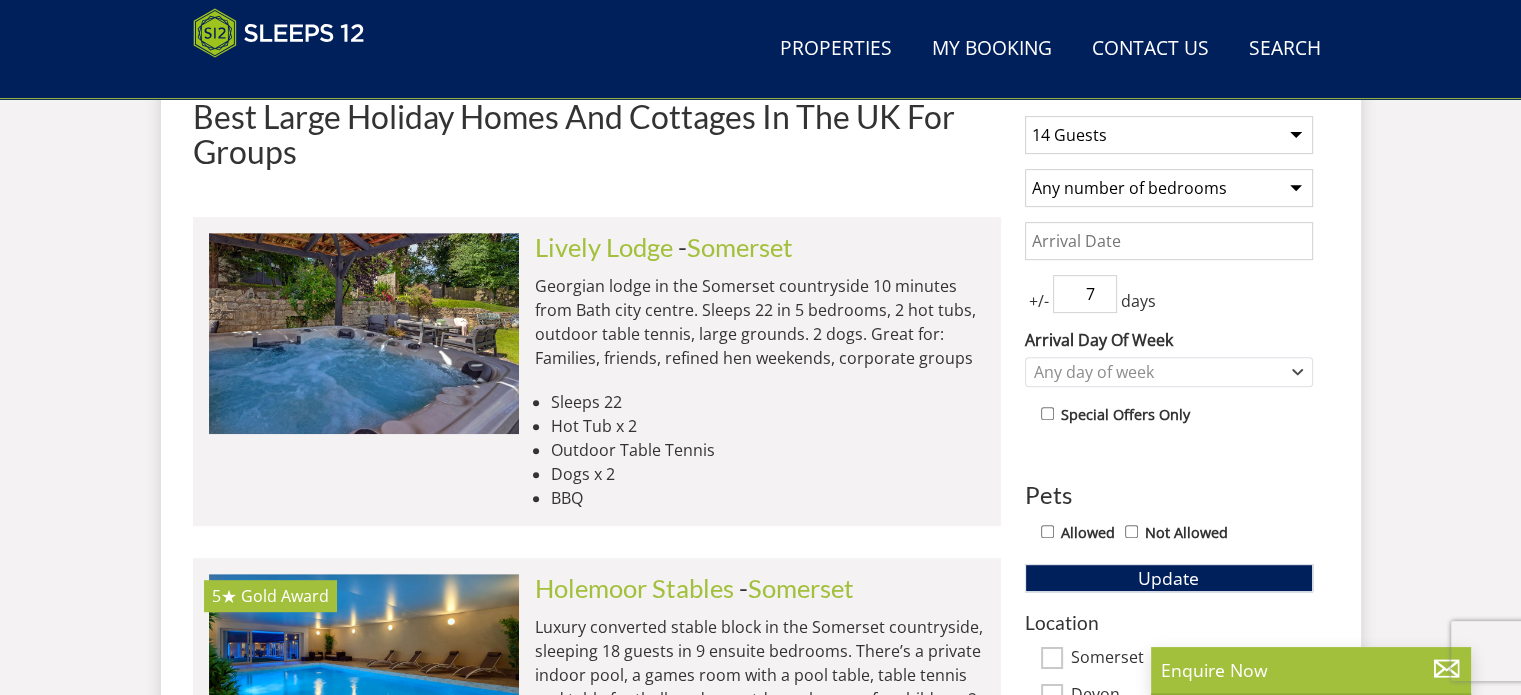 click on "1 Guest
2 Guests
3 Guests
4 Guests
5 Guests
6 Guests
7 Guests
8 Guests
9 Guests
10 Guests
11 Guests
12 Guests
13 Guests
14 Guests
15 Guests
16 Guests
17 Guests
18 Guests
19 Guests
20 Guests
21 Guests
22 Guests
23 Guests
24 Guests
25 Guests
26 Guests
27 Guests
28 Guests
29 Guests
30 Guests
31 Guests
32 Guests" at bounding box center (1169, 135) 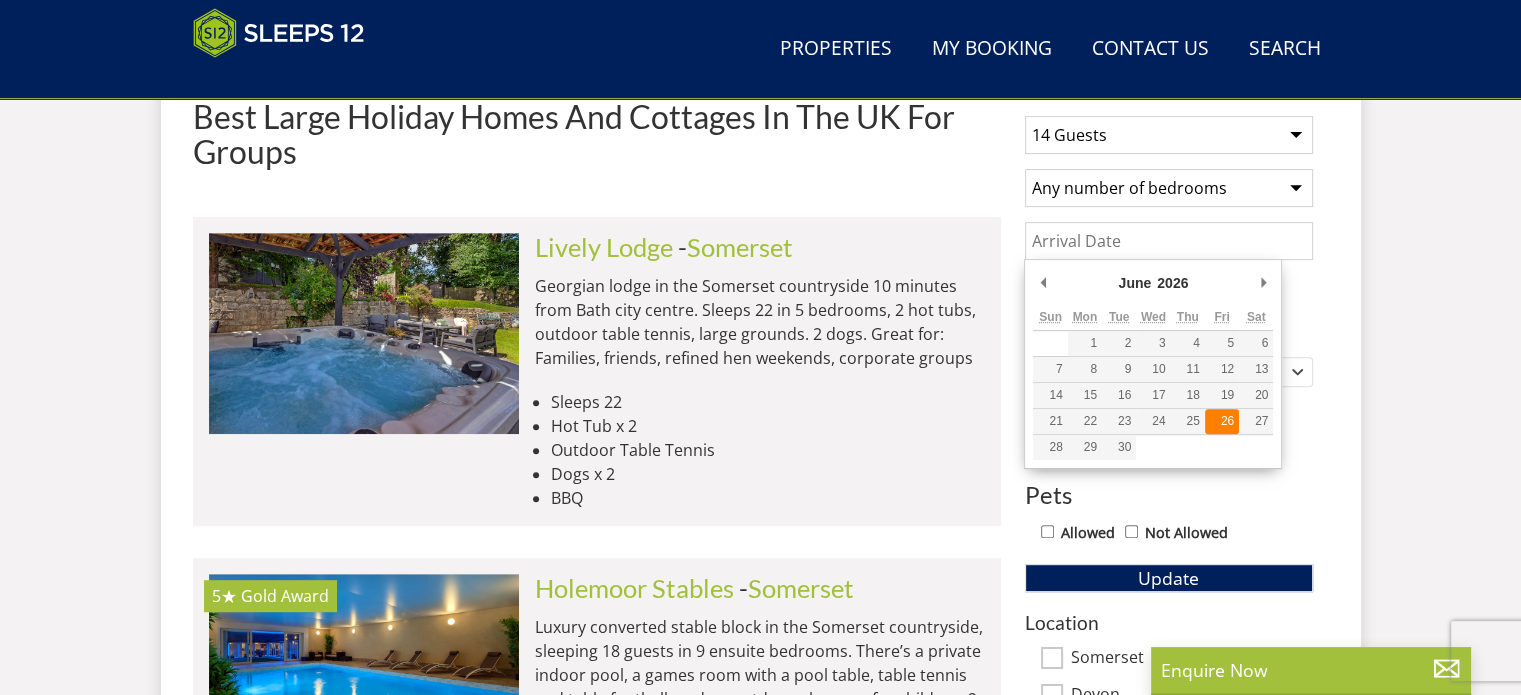 type on "26/06/2026" 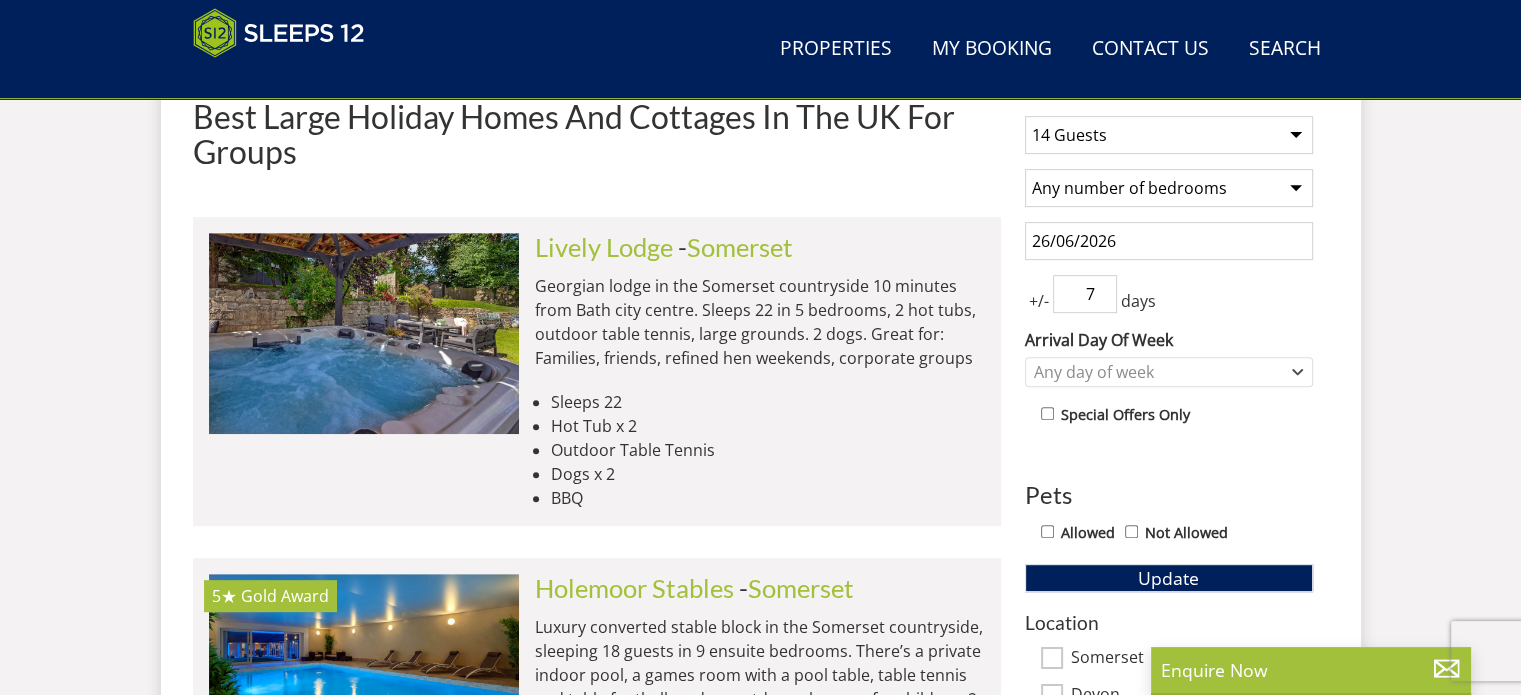 drag, startPoint x: 1070, startPoint y: 290, endPoint x: 1149, endPoint y: 293, distance: 79.05694 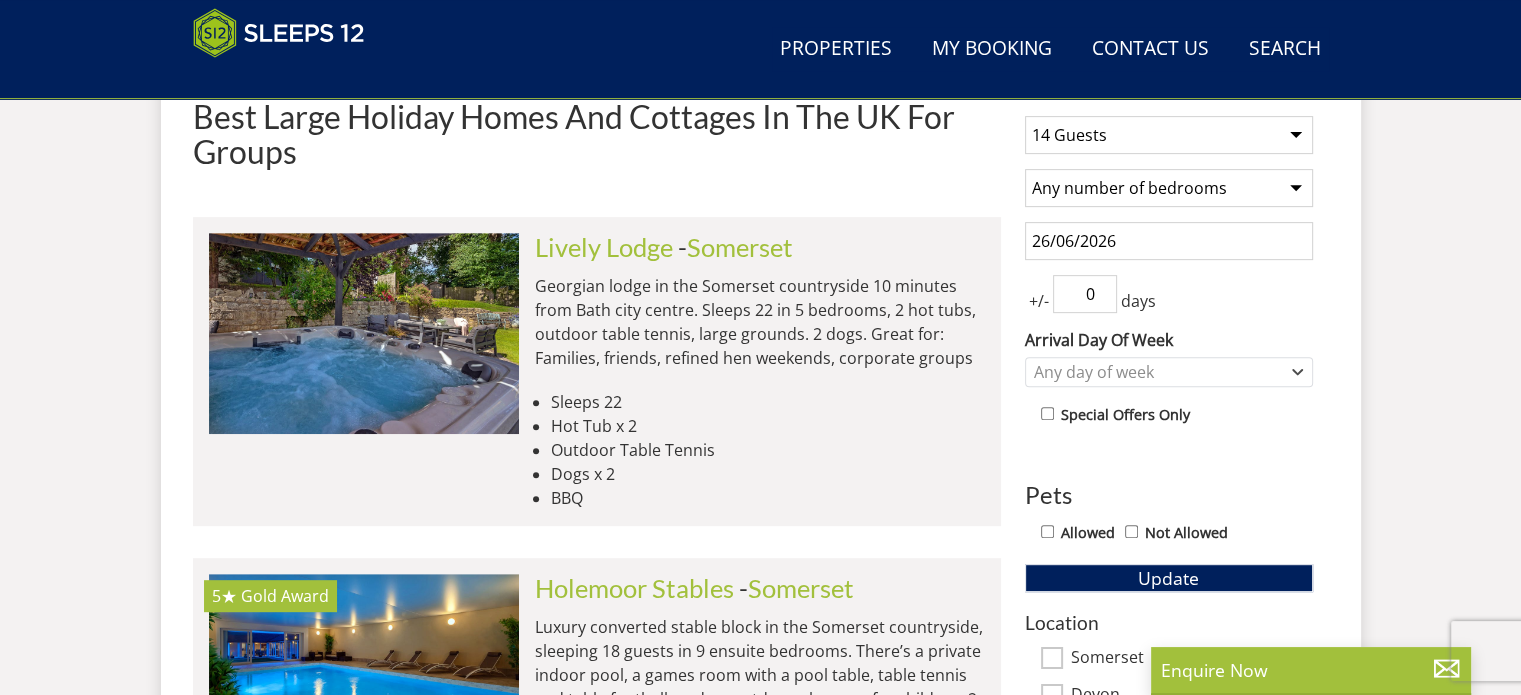 type on "0" 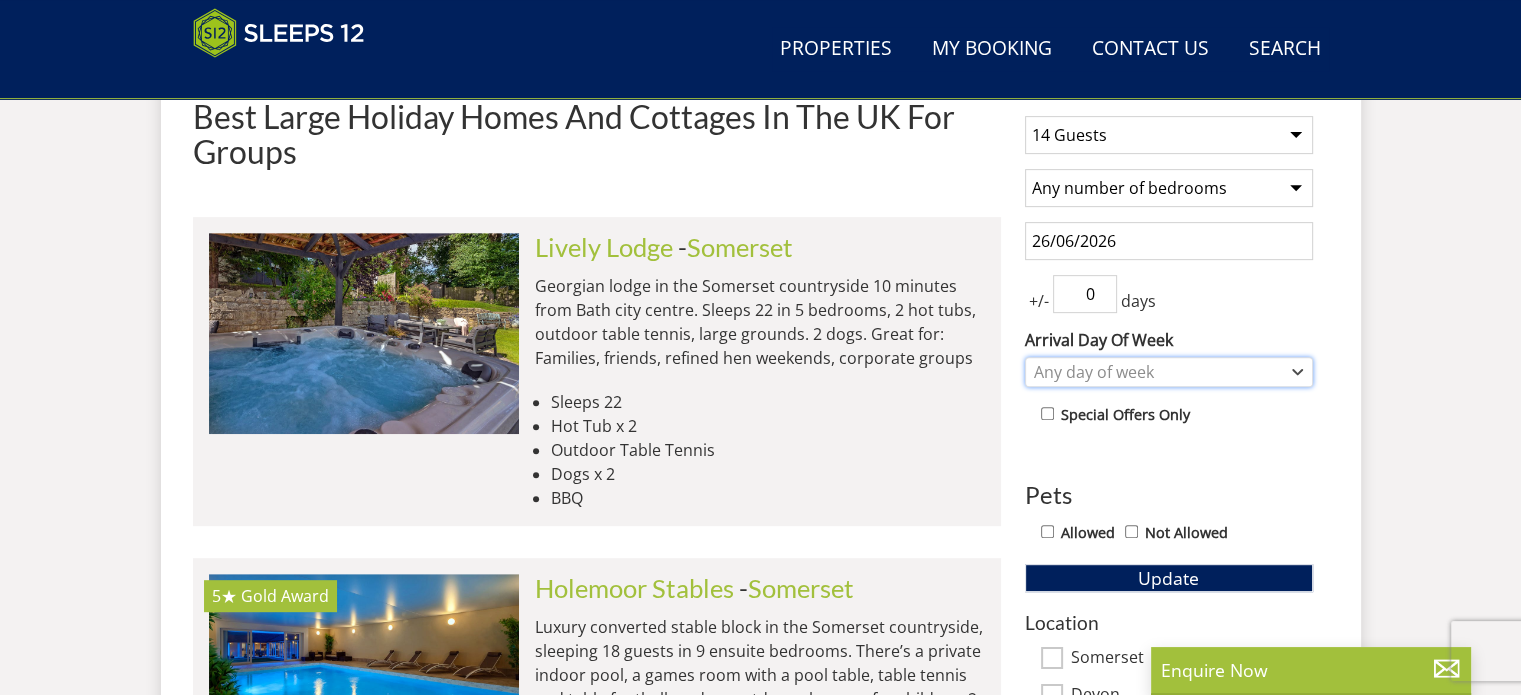 click on "Any day of week" at bounding box center (1158, 372) 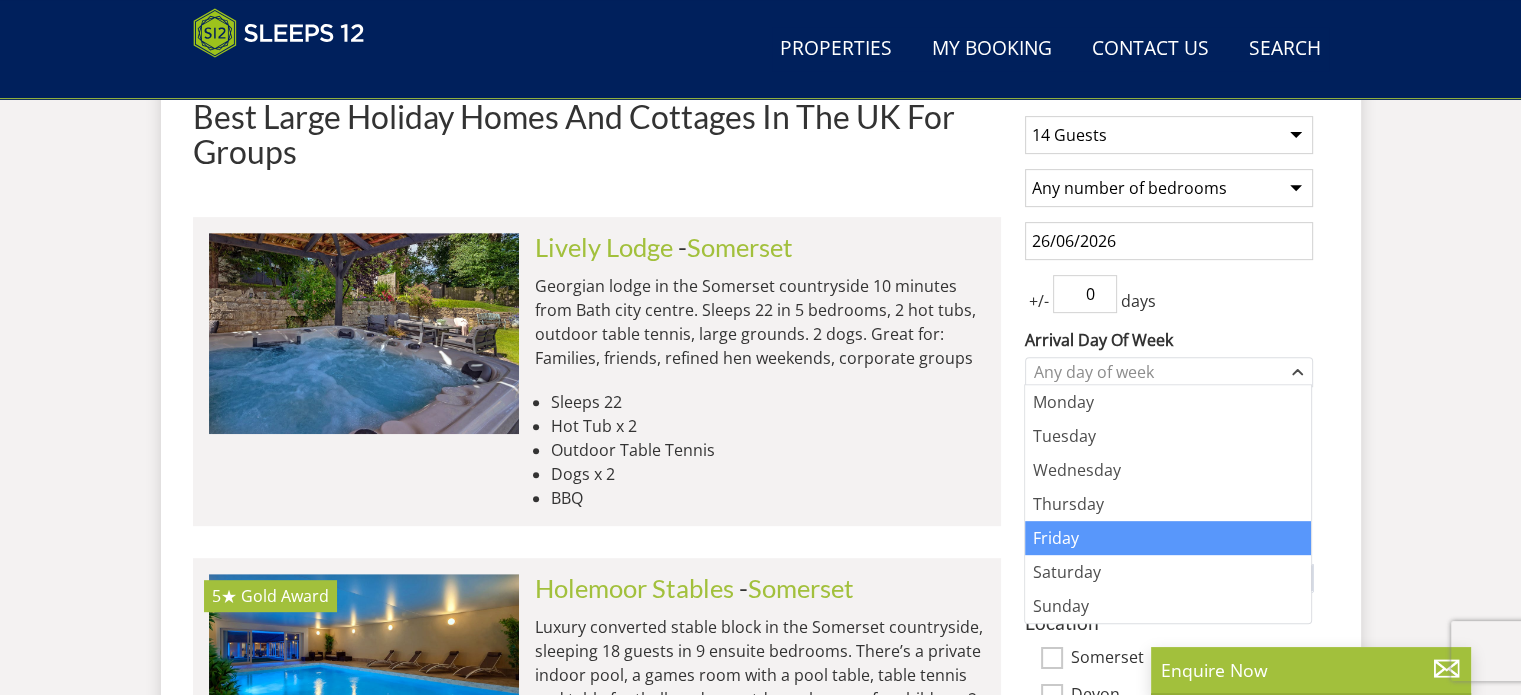 click on "Friday" at bounding box center [1168, 538] 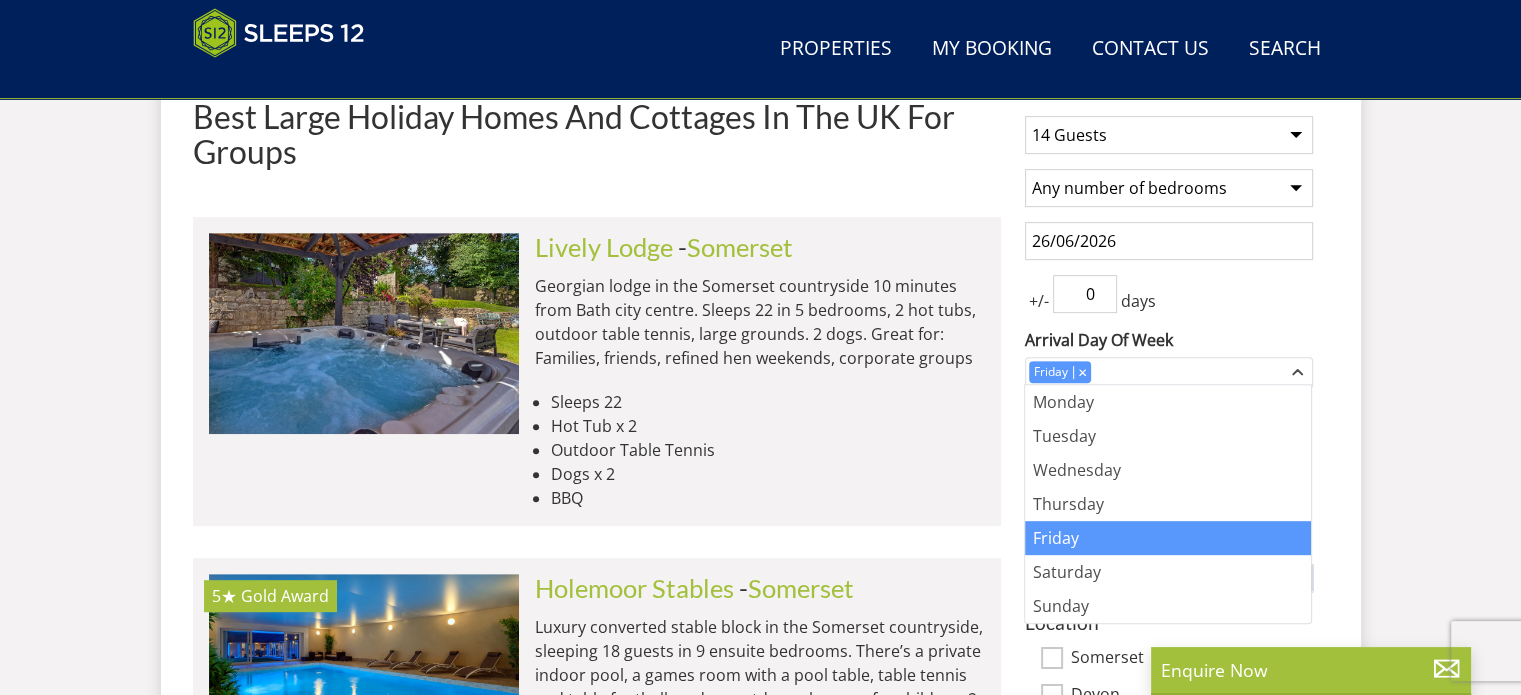 click on "Search
Menu
Properties
My Booking
Contact Us  01823 219869
Search  Check Availability
Guests
1
2
3
4
5
6
7
8
9
10
11
12
13
14
15
16
17
18
19
20
21
22
23
24
25
26
27
28
29
30
31
32
Date
08/05/2025
Search
Search
Search" at bounding box center (760, 3727) 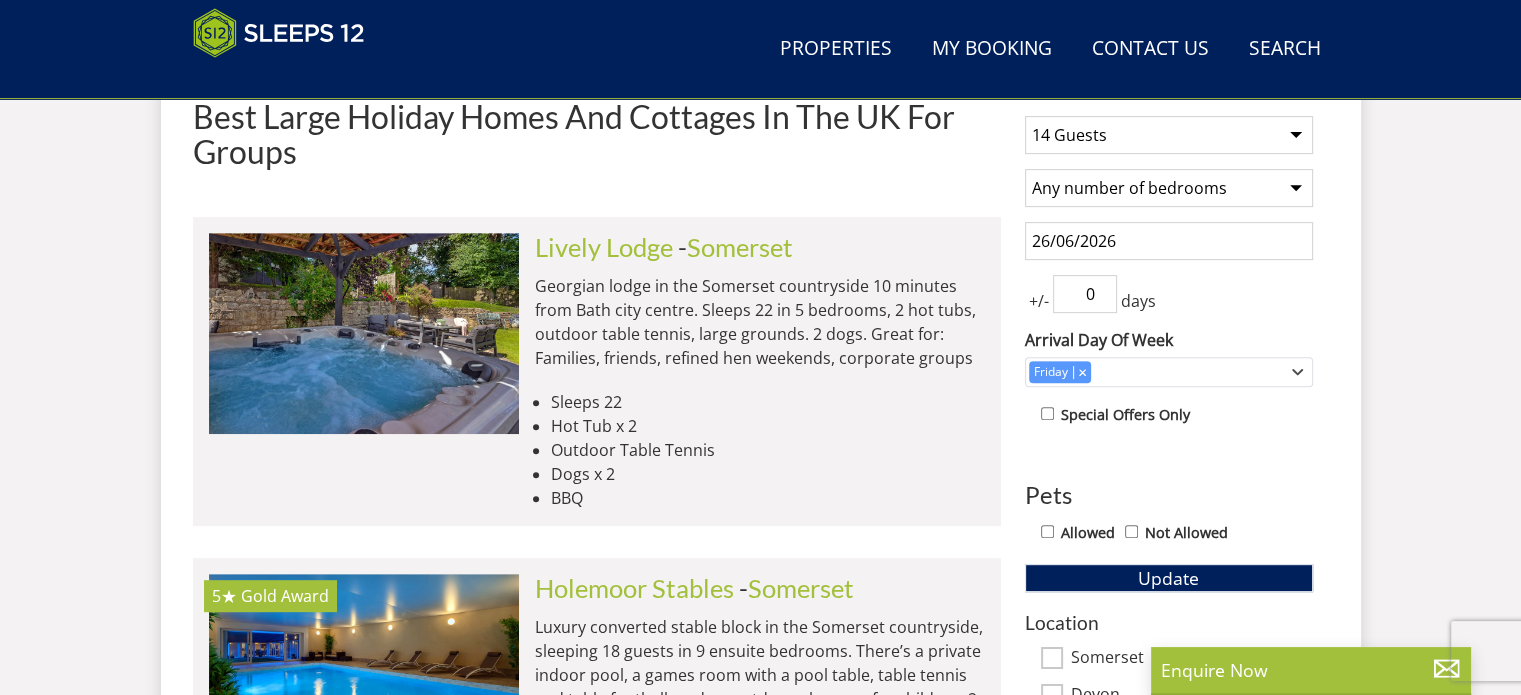 scroll, scrollTop: 900, scrollLeft: 0, axis: vertical 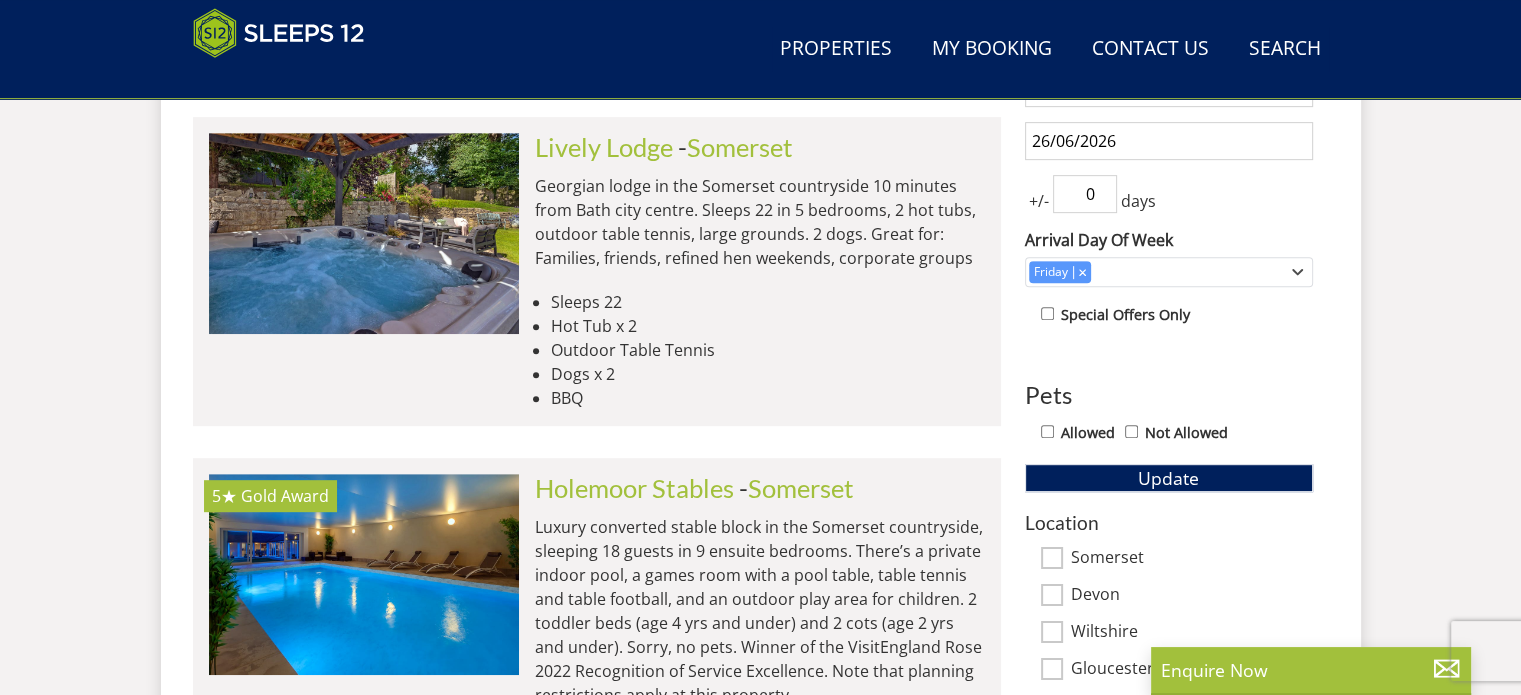 click on "Not Allowed" at bounding box center [1131, 431] 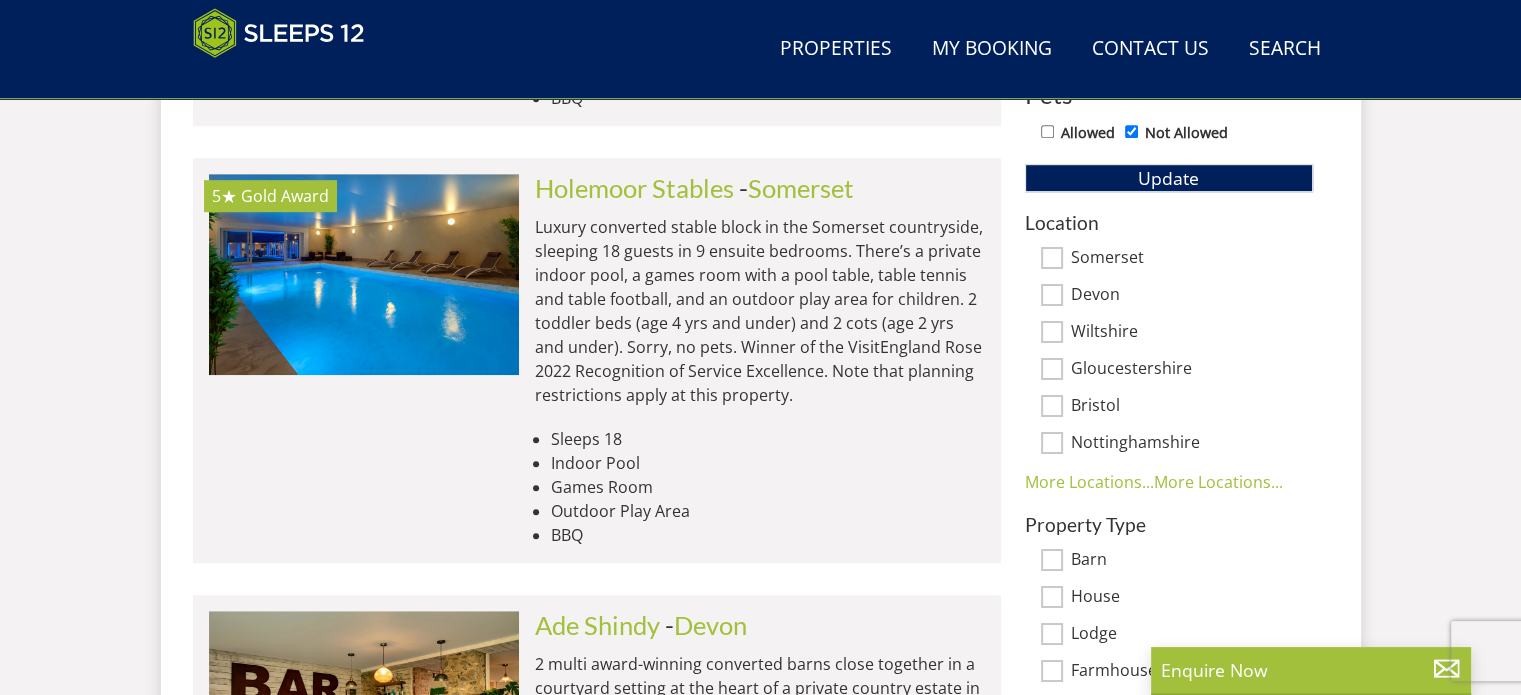 scroll, scrollTop: 1000, scrollLeft: 0, axis: vertical 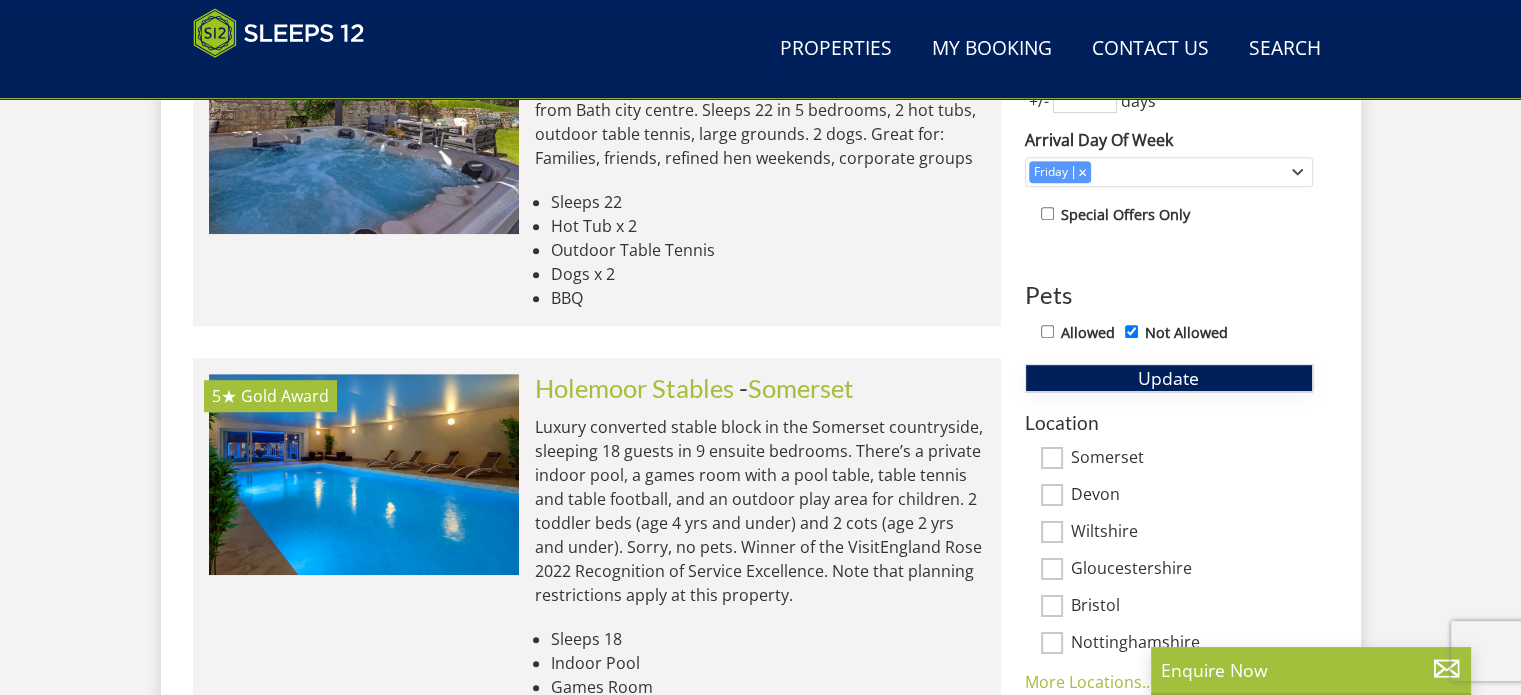 click on "Update" at bounding box center (1168, 378) 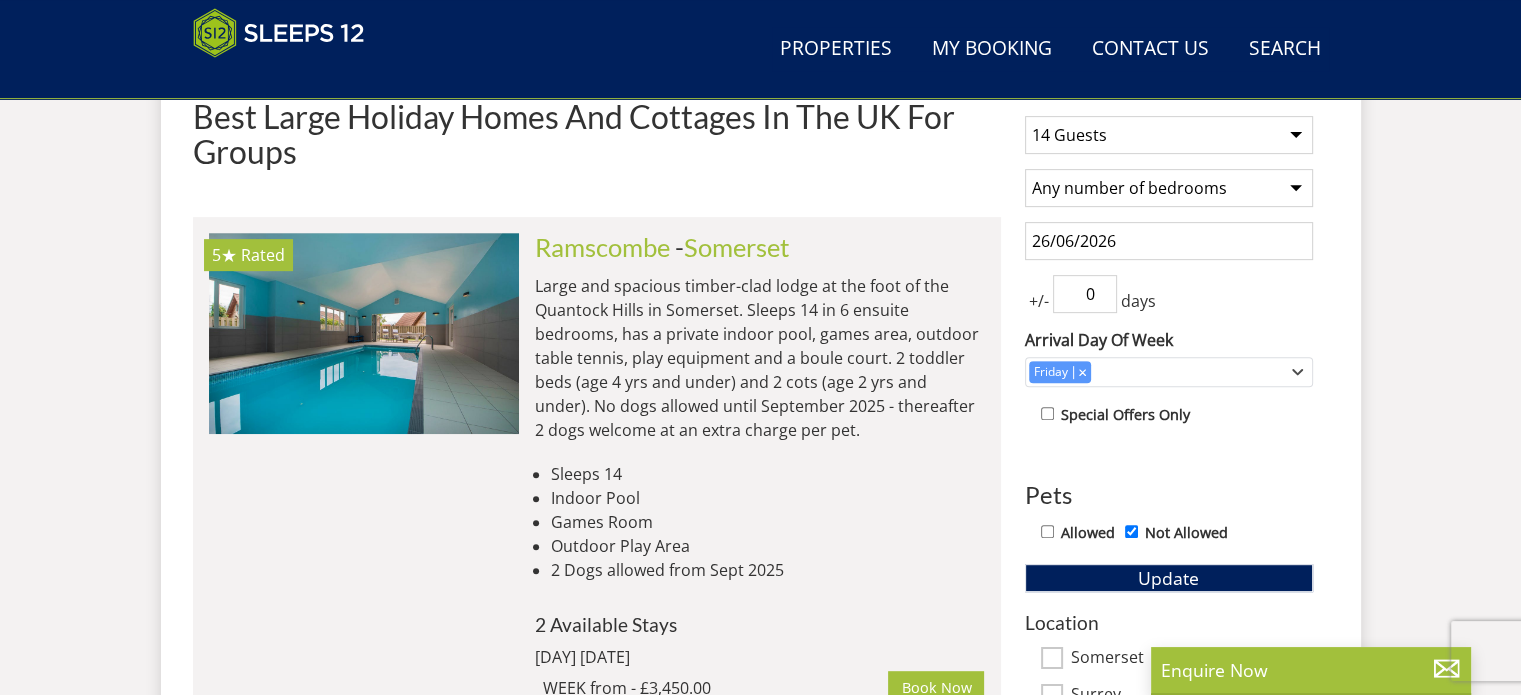 scroll, scrollTop: 900, scrollLeft: 0, axis: vertical 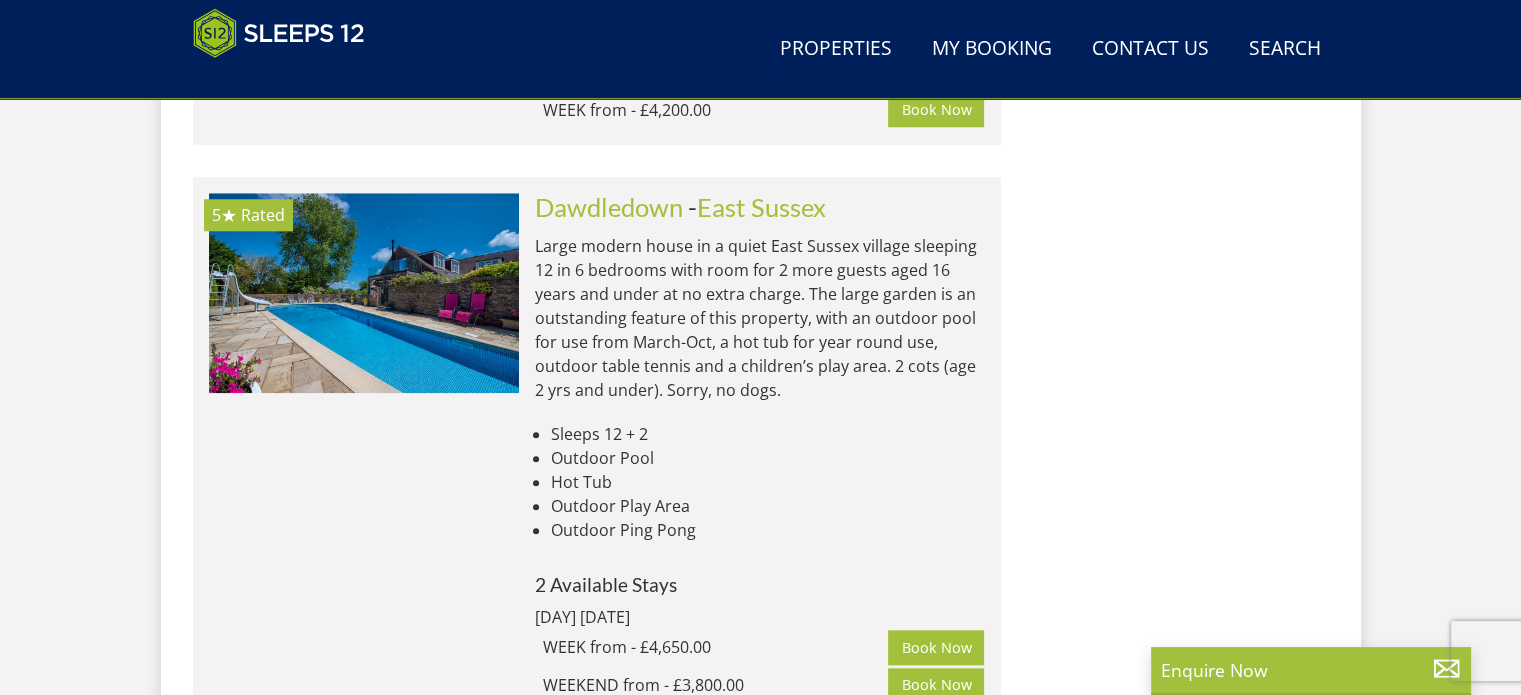 click on "Search
Search
1 Guest
2 Guests
3 Guests
4 Guests
5 Guests
6 Guests
7 Guests
8 Guests
9 Guests
10 Guests
11 Guests
12 Guests
13 Guests
14 Guests
15 Guests
16 Guests
17 Guests
18 Guests
19 Guests
20 Guests
21 Guests
22 Guests
23 Guests
24 Guests
25 Guests
26 Guests
27 Guests
28 Guests
29 Guests
30 Guests
31 Guests
32 Guests
Any number of bedrooms
4 Bedrooms
5 Bedrooms
6 Bedrooms
7 Bedrooms
8 Bedrooms
9 Bedrooms
10 Bedrooms
11 Bedrooms
12 Bedrooms
13 Bedrooms
14 Bedrooms
15 Bedrooms
16 Bedrooms
26/06/2026
+/-
0
days" at bounding box center [1169, 1766] 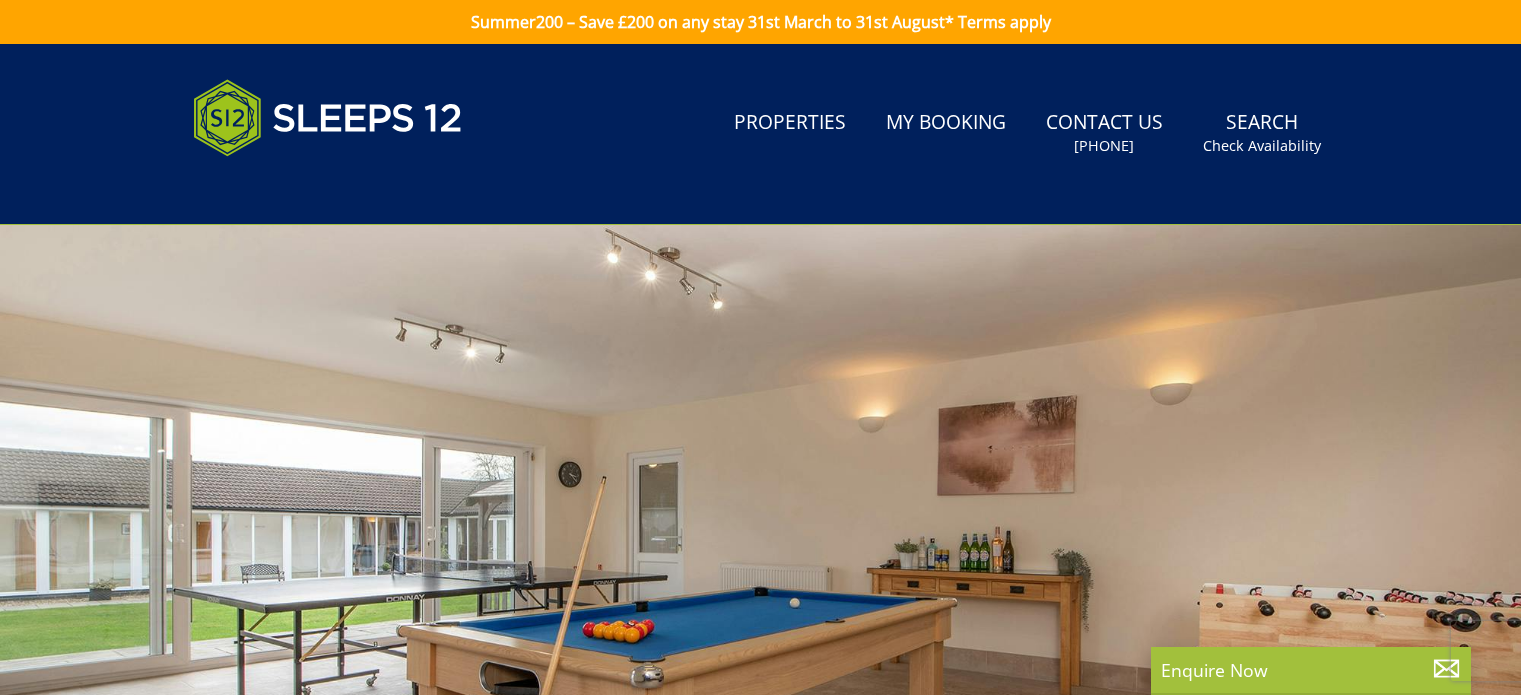 scroll, scrollTop: 0, scrollLeft: 0, axis: both 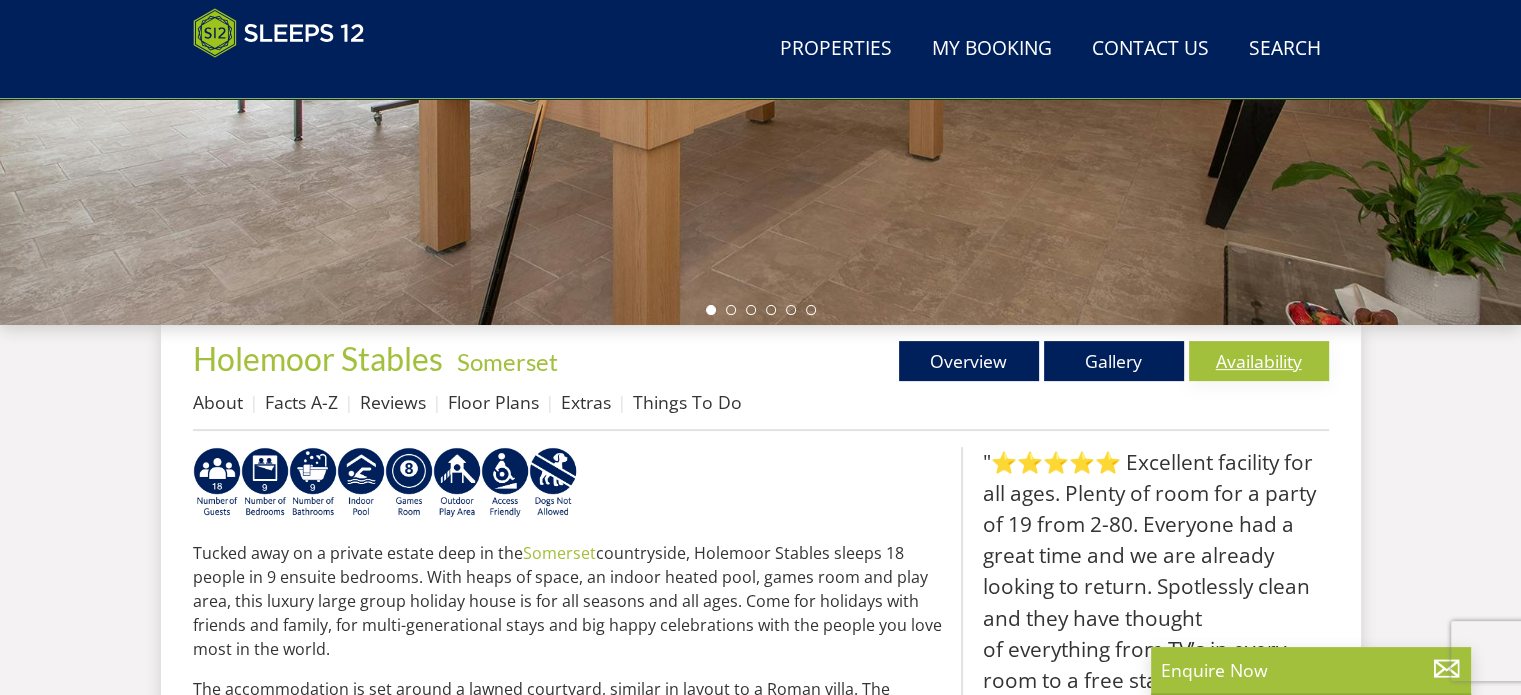 click on "Availability" at bounding box center [1259, 361] 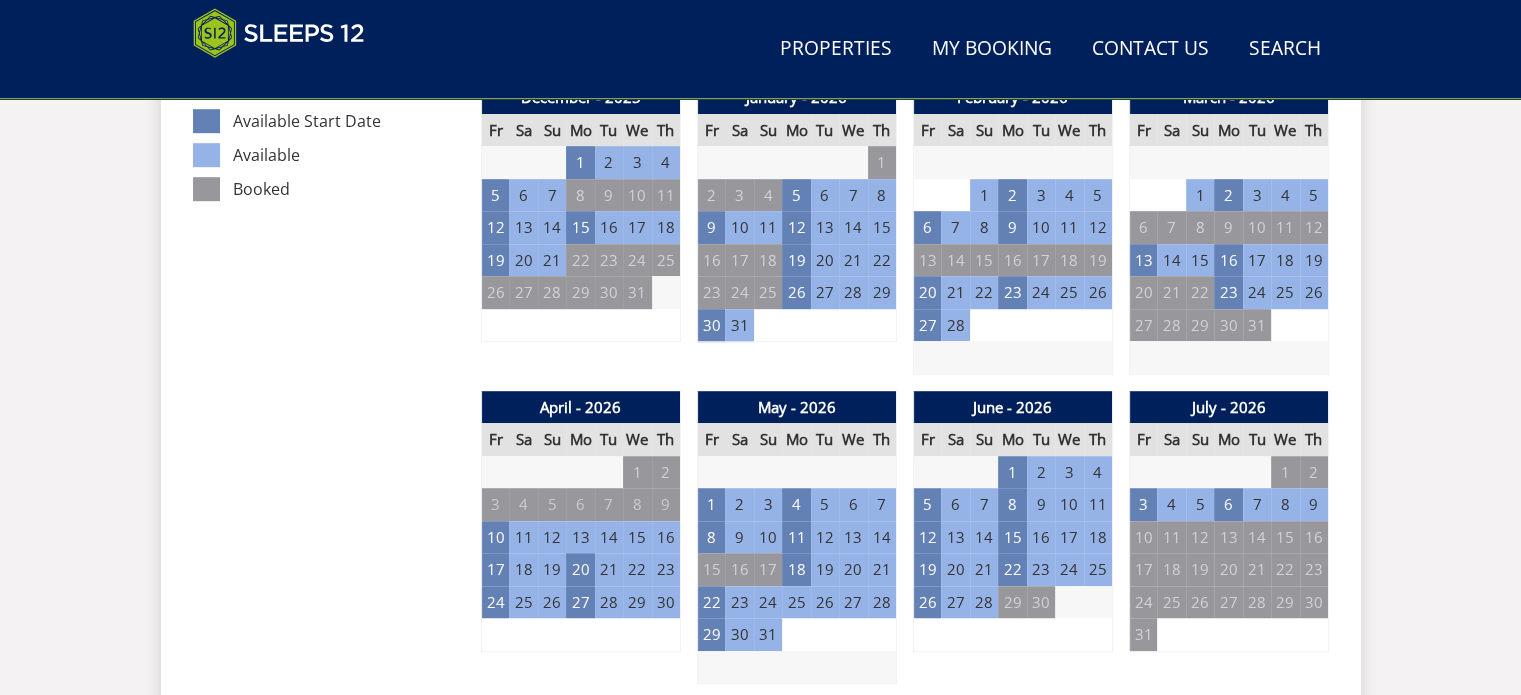 scroll, scrollTop: 1200, scrollLeft: 0, axis: vertical 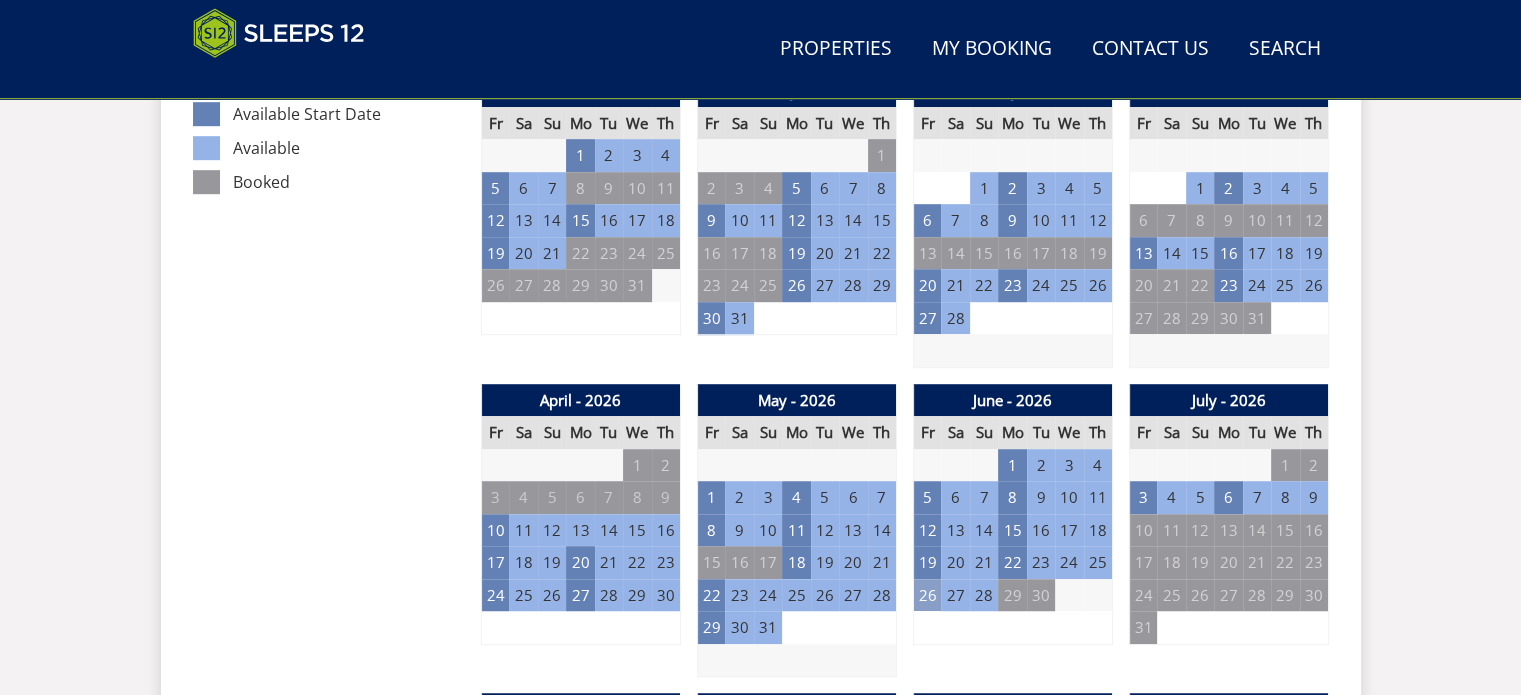 click on "26" at bounding box center [927, 595] 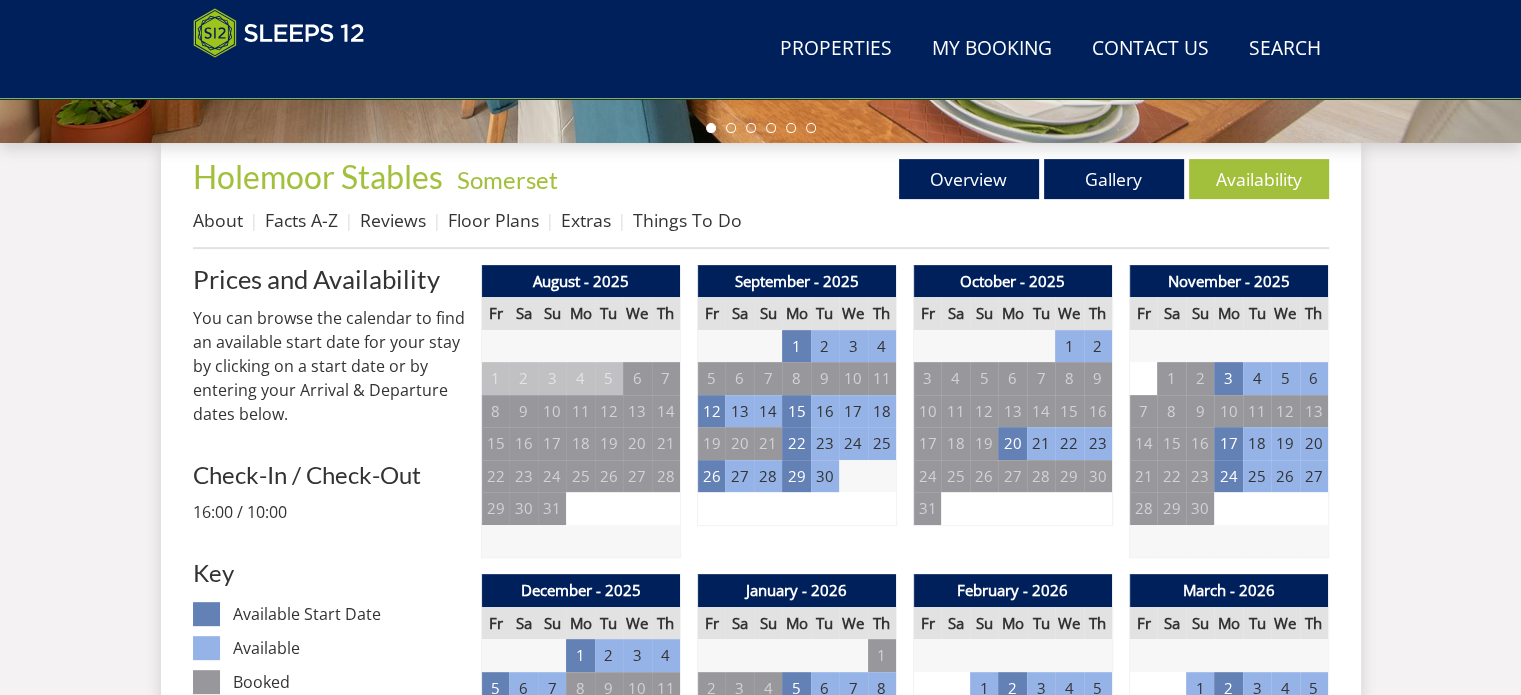scroll, scrollTop: 0, scrollLeft: 0, axis: both 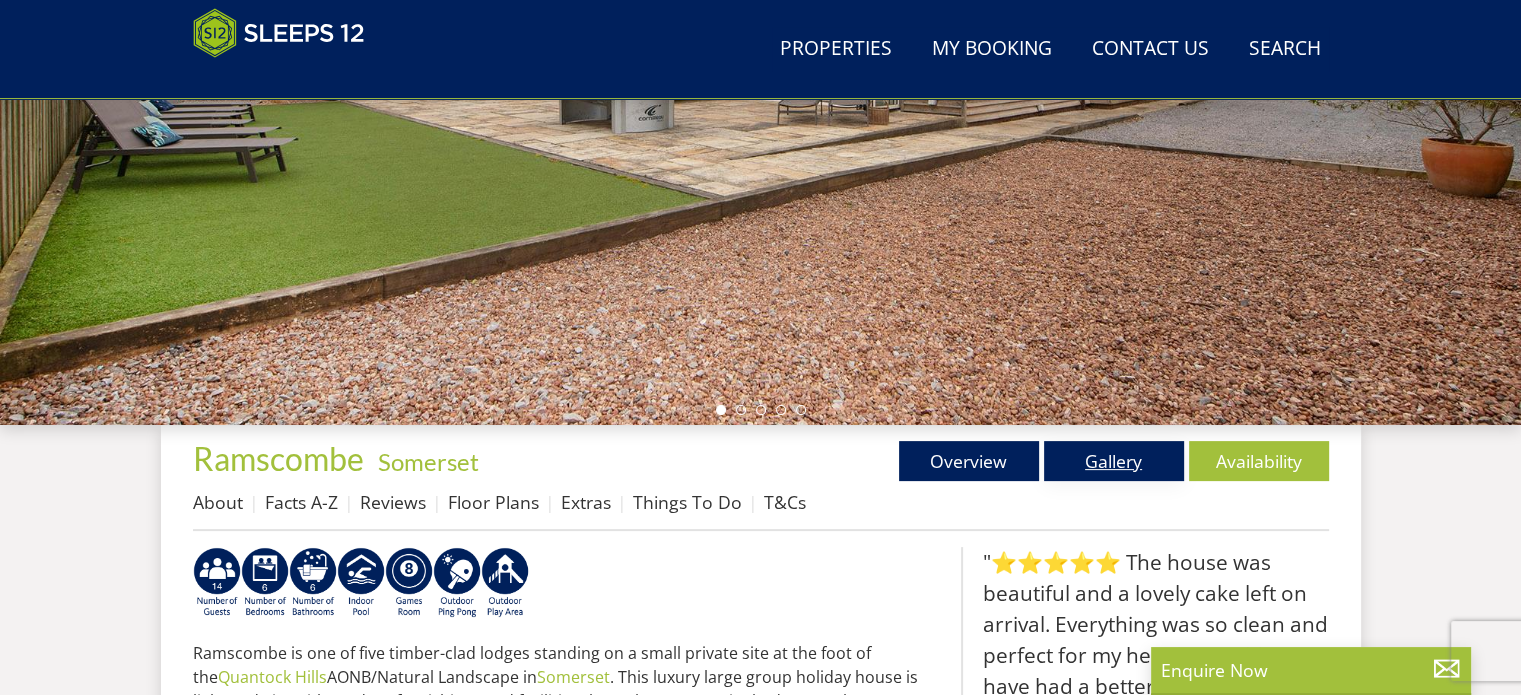 click on "Gallery" at bounding box center (1114, 461) 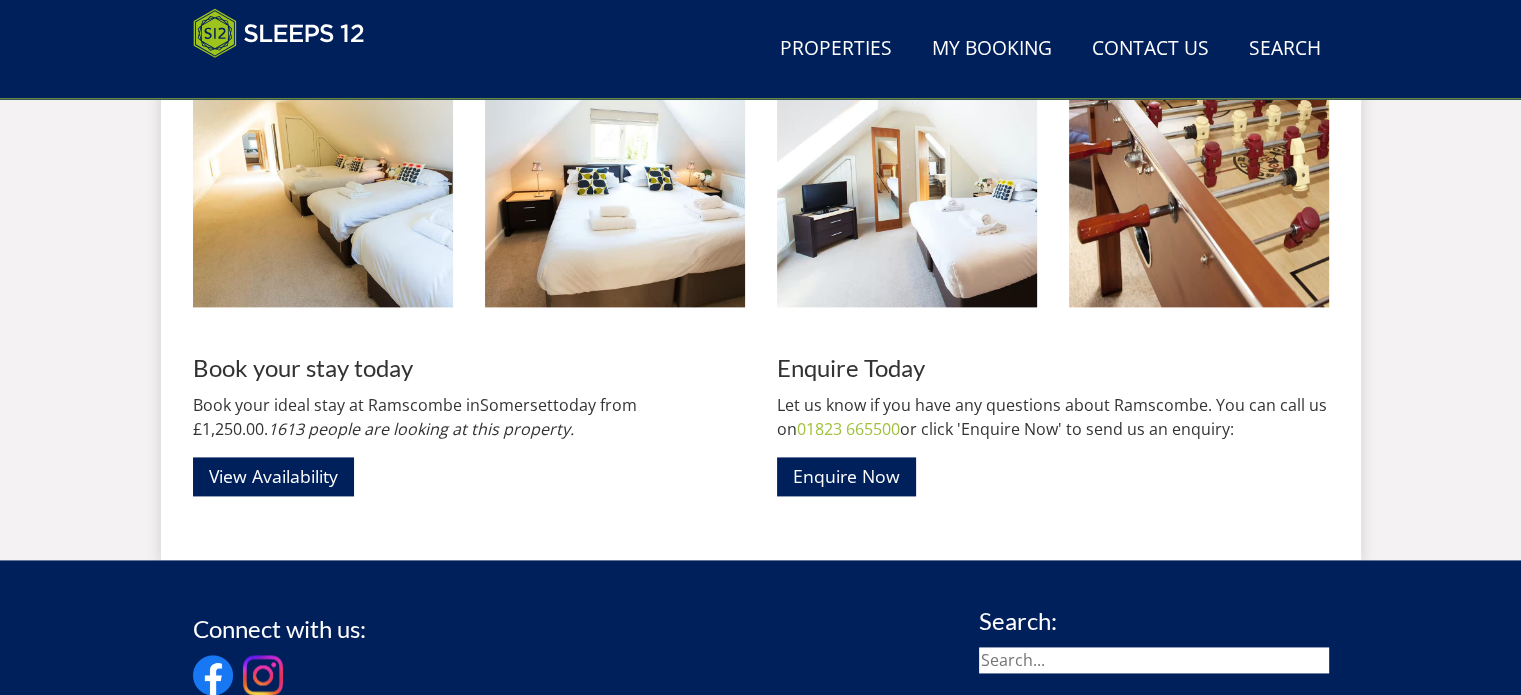 scroll, scrollTop: 2987, scrollLeft: 0, axis: vertical 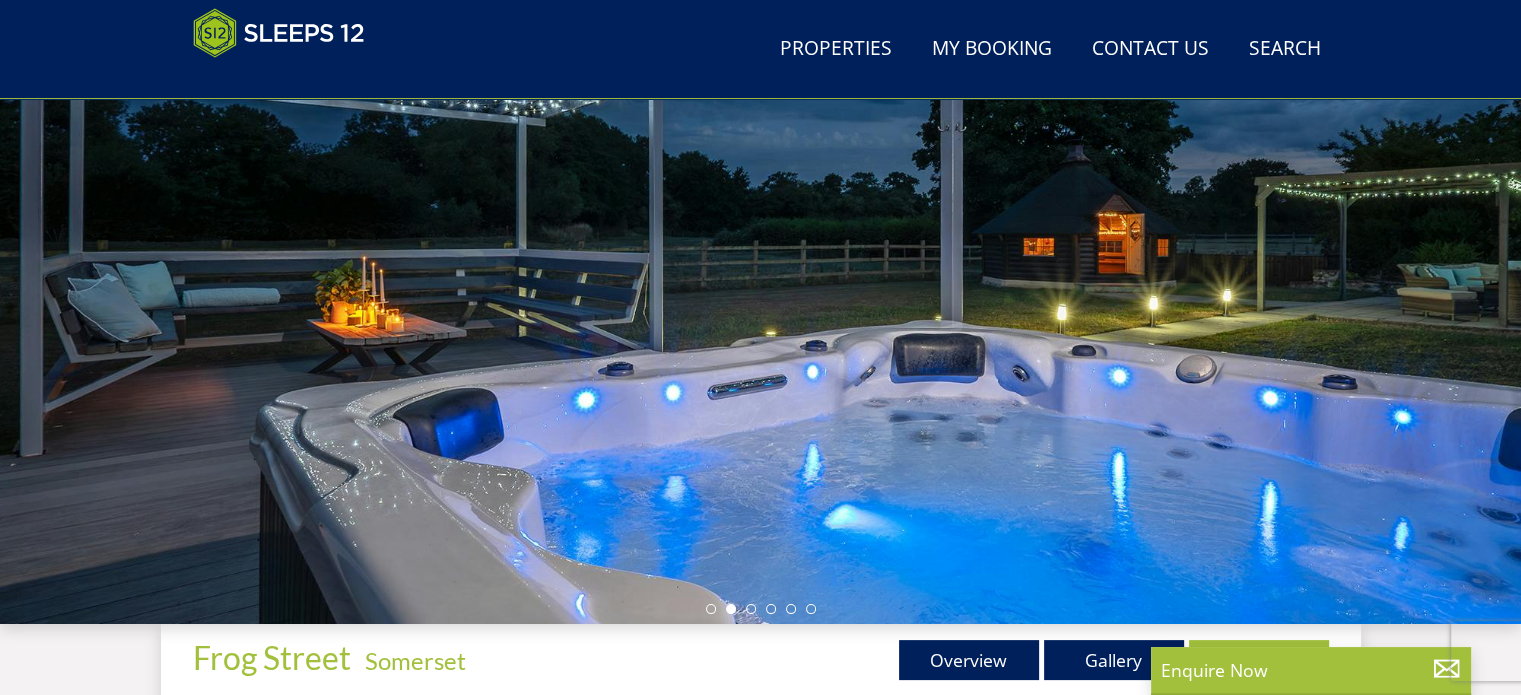 click at bounding box center [760, 274] 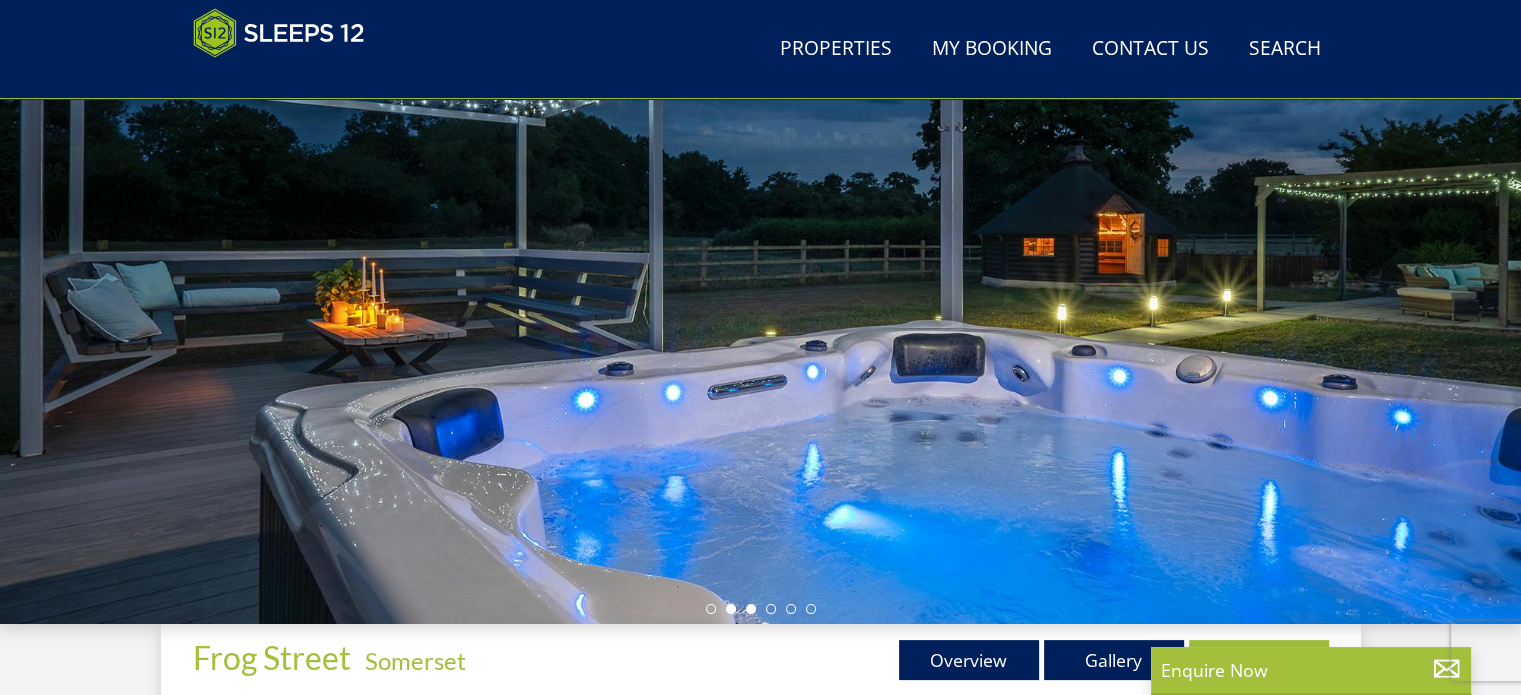 click at bounding box center [751, 609] 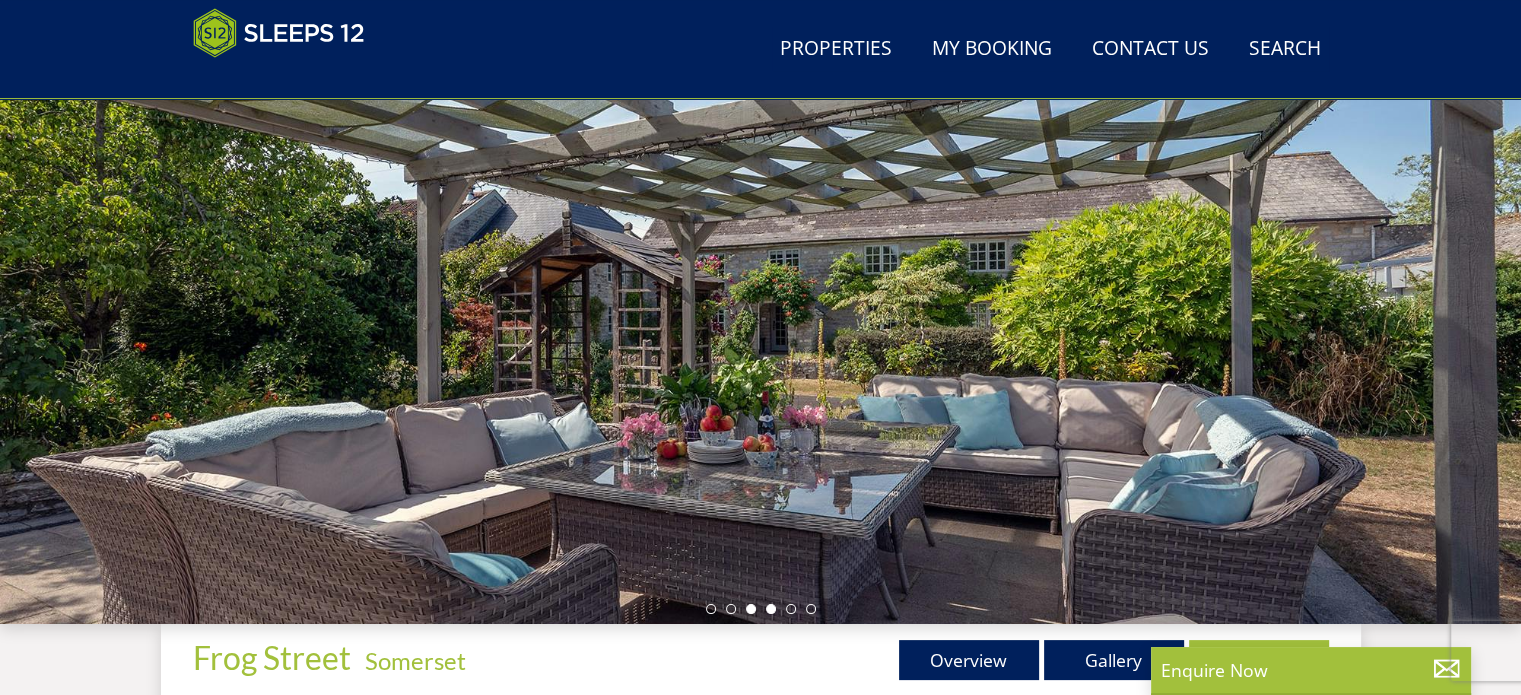 click at bounding box center [771, 609] 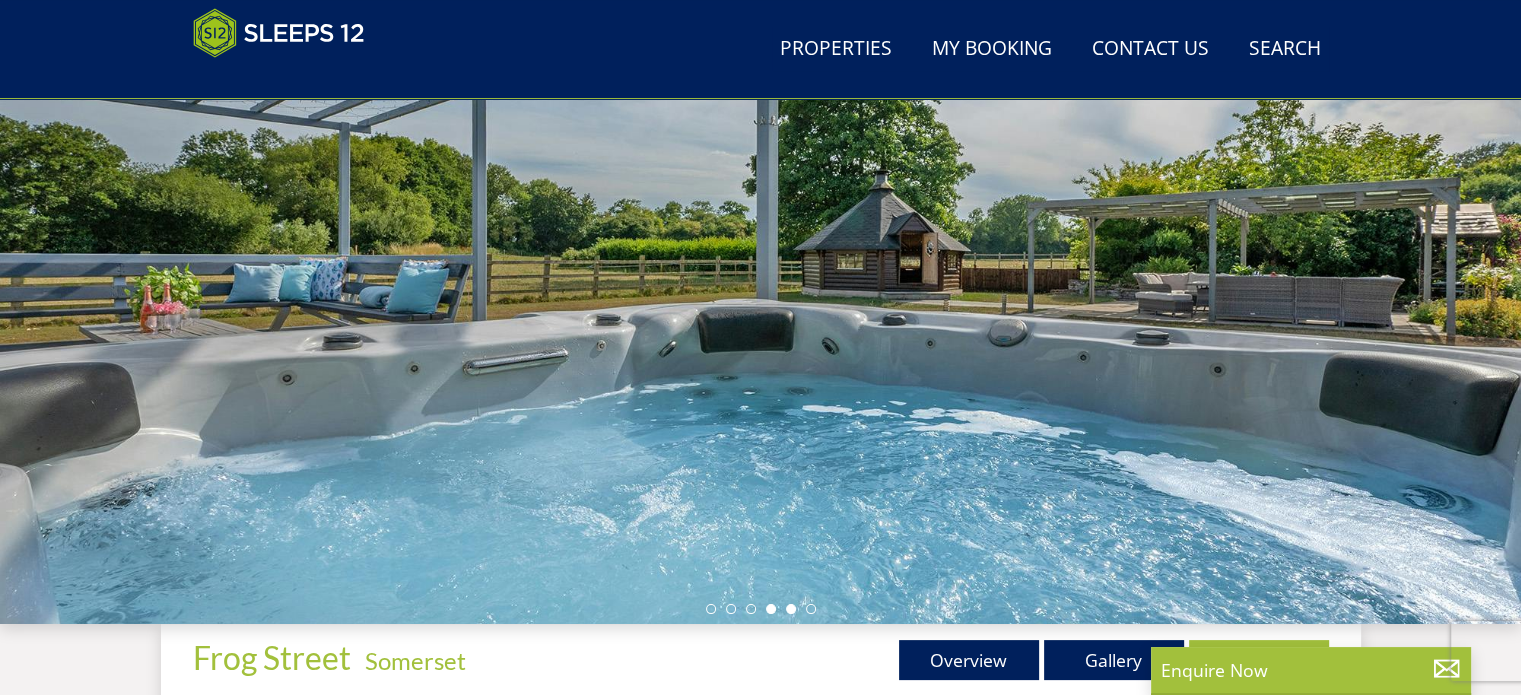 click at bounding box center (791, 609) 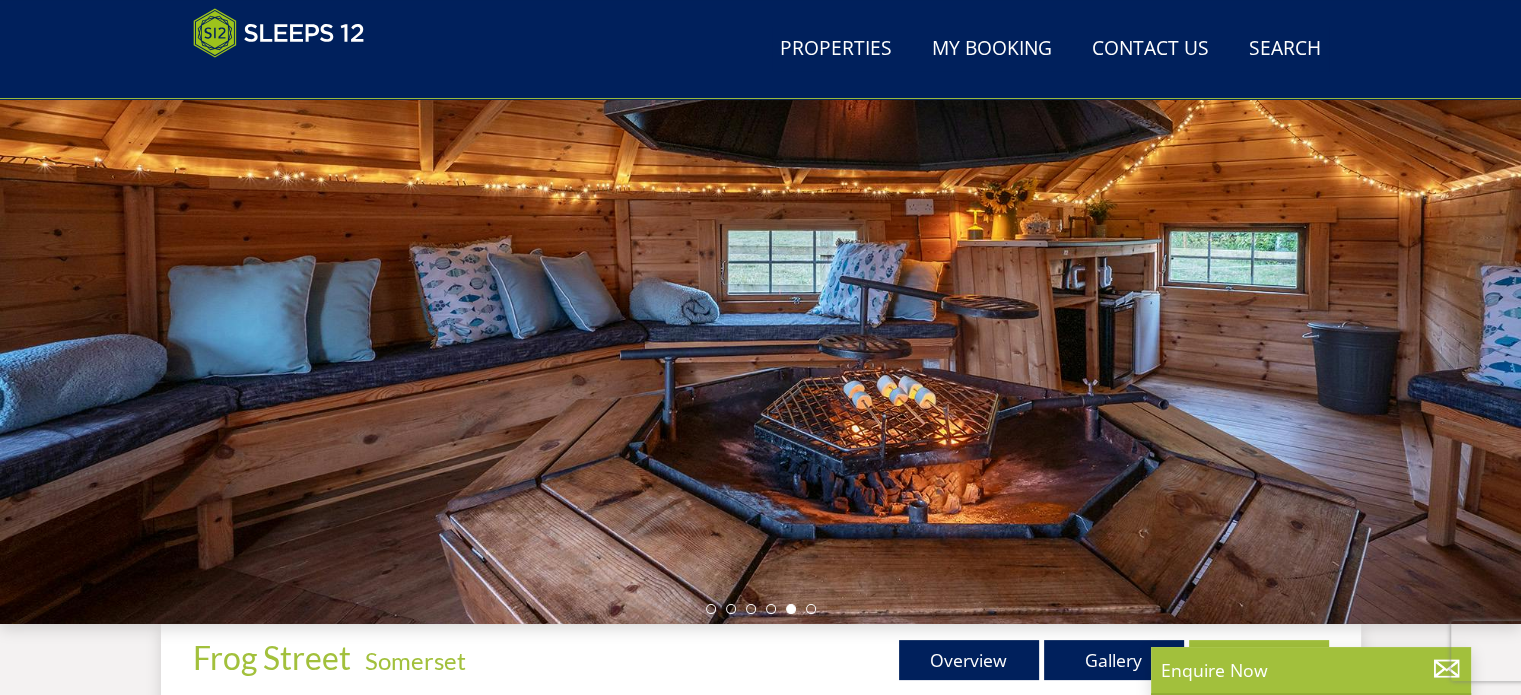 click at bounding box center (761, 609) 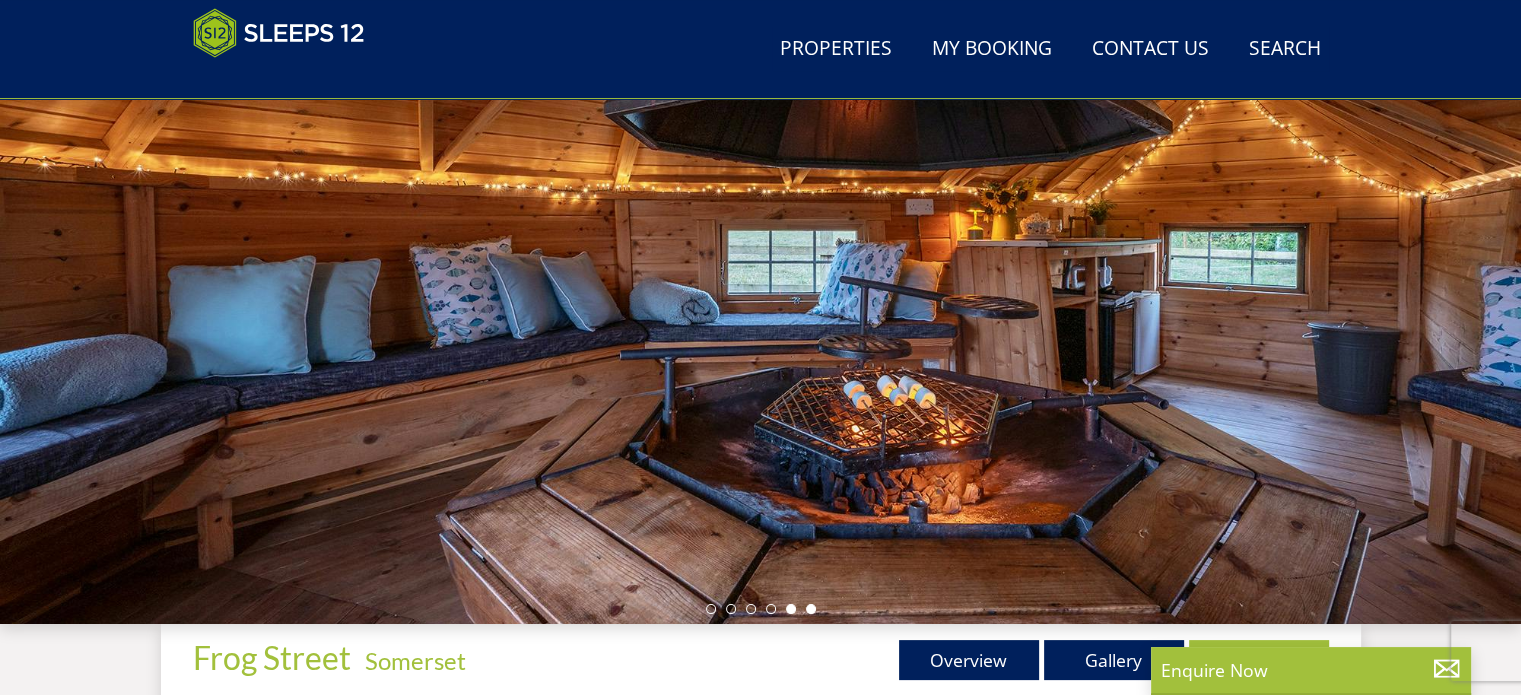 click at bounding box center (811, 609) 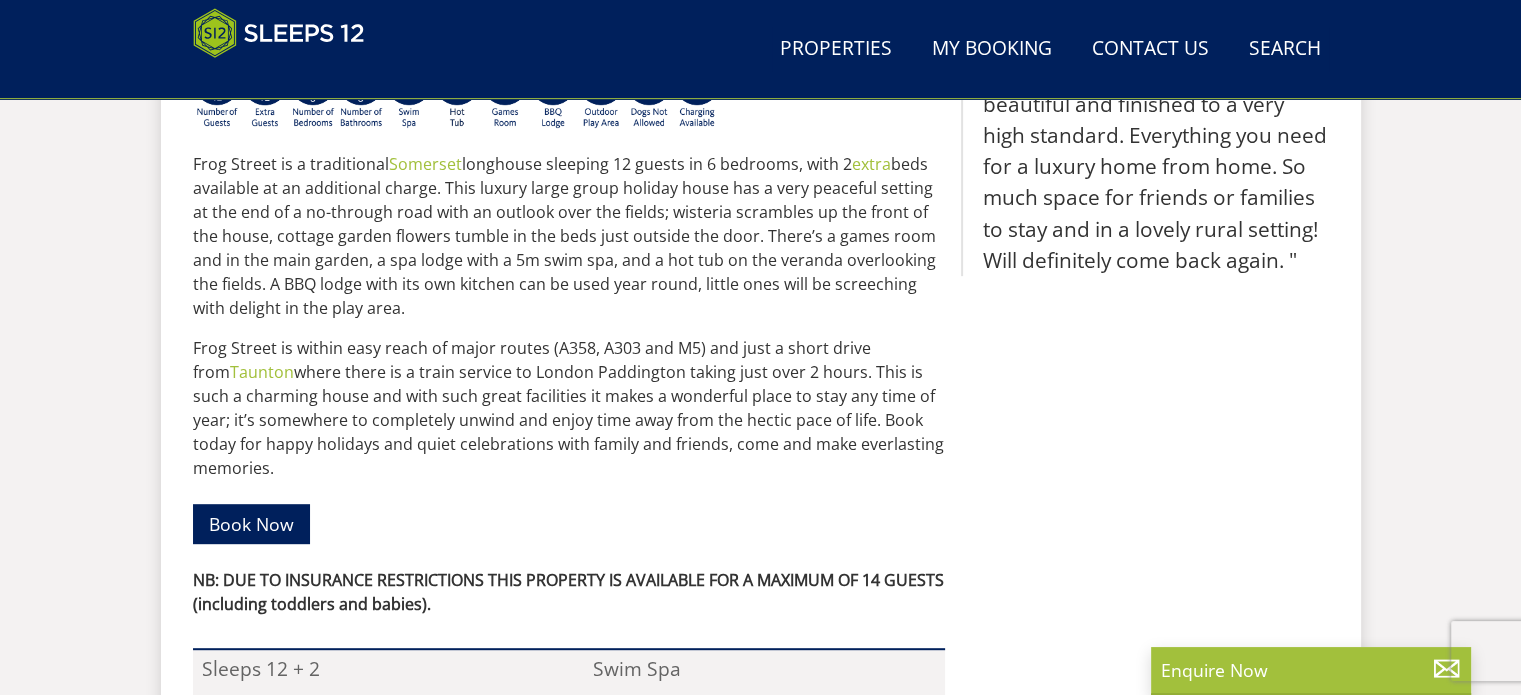 scroll, scrollTop: 918, scrollLeft: 0, axis: vertical 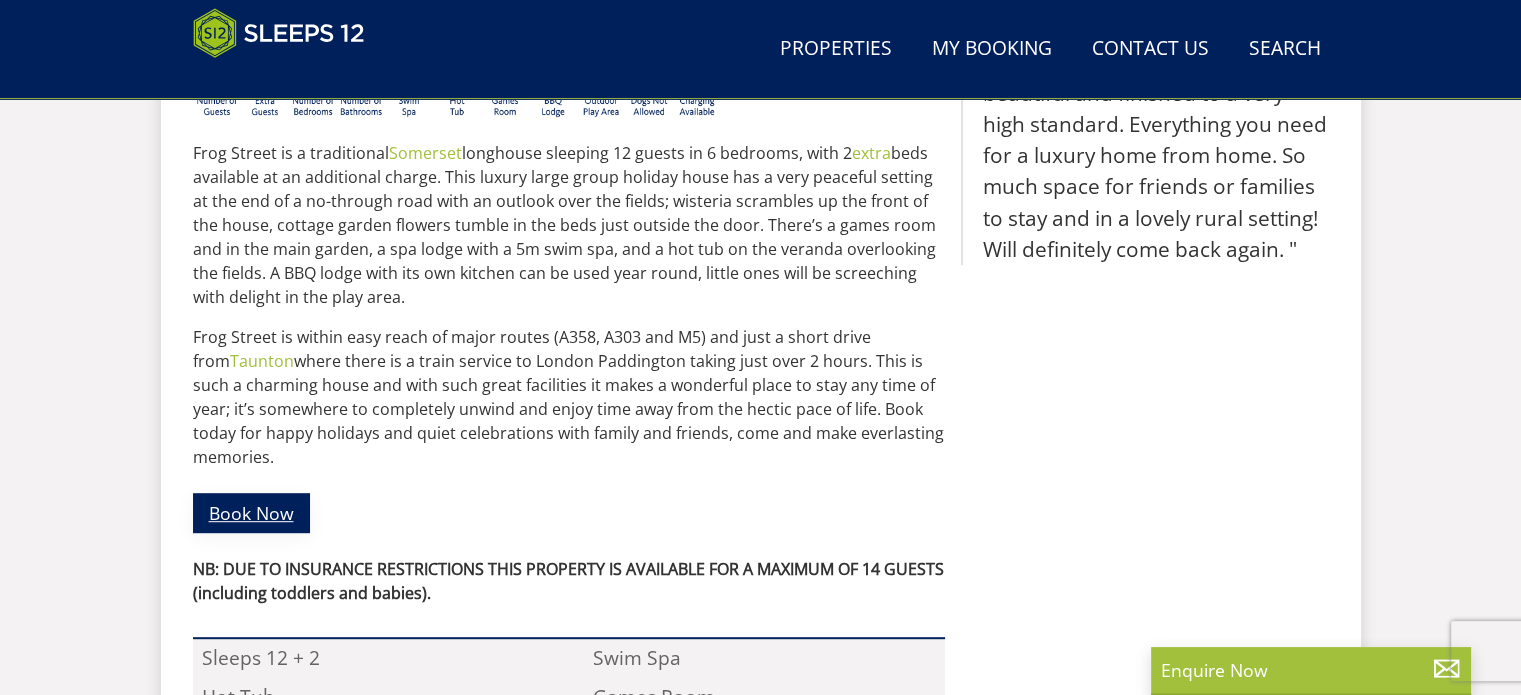 click on "Book Now" at bounding box center [251, 512] 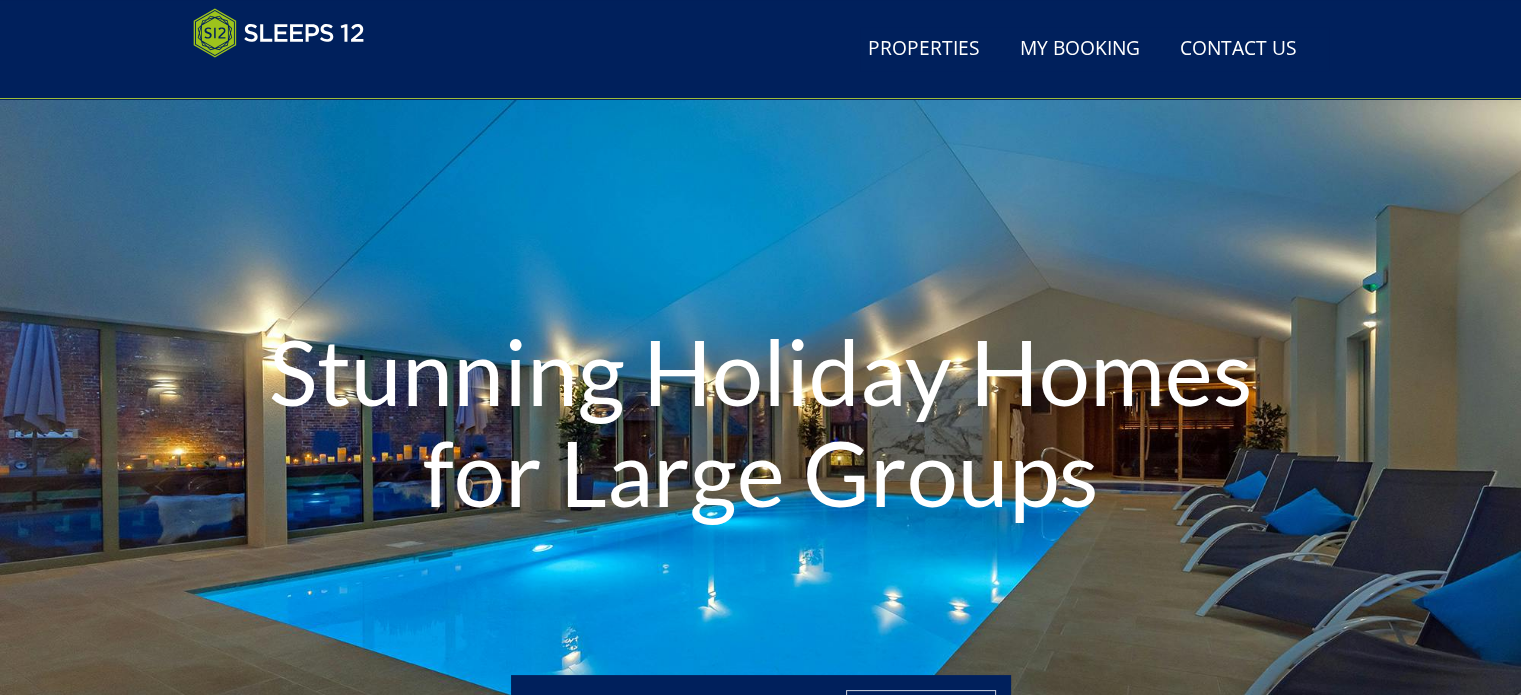 scroll, scrollTop: 0, scrollLeft: 0, axis: both 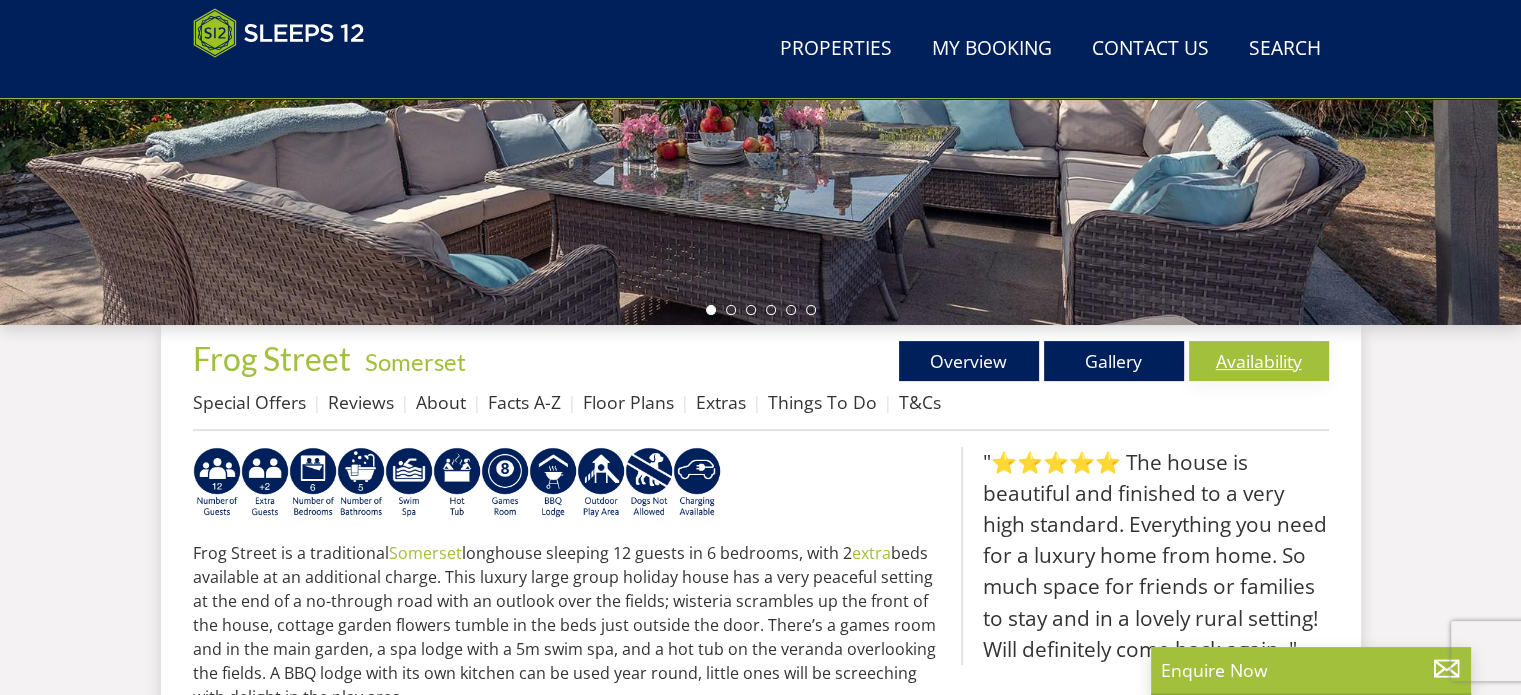 click on "Availability" at bounding box center [1259, 361] 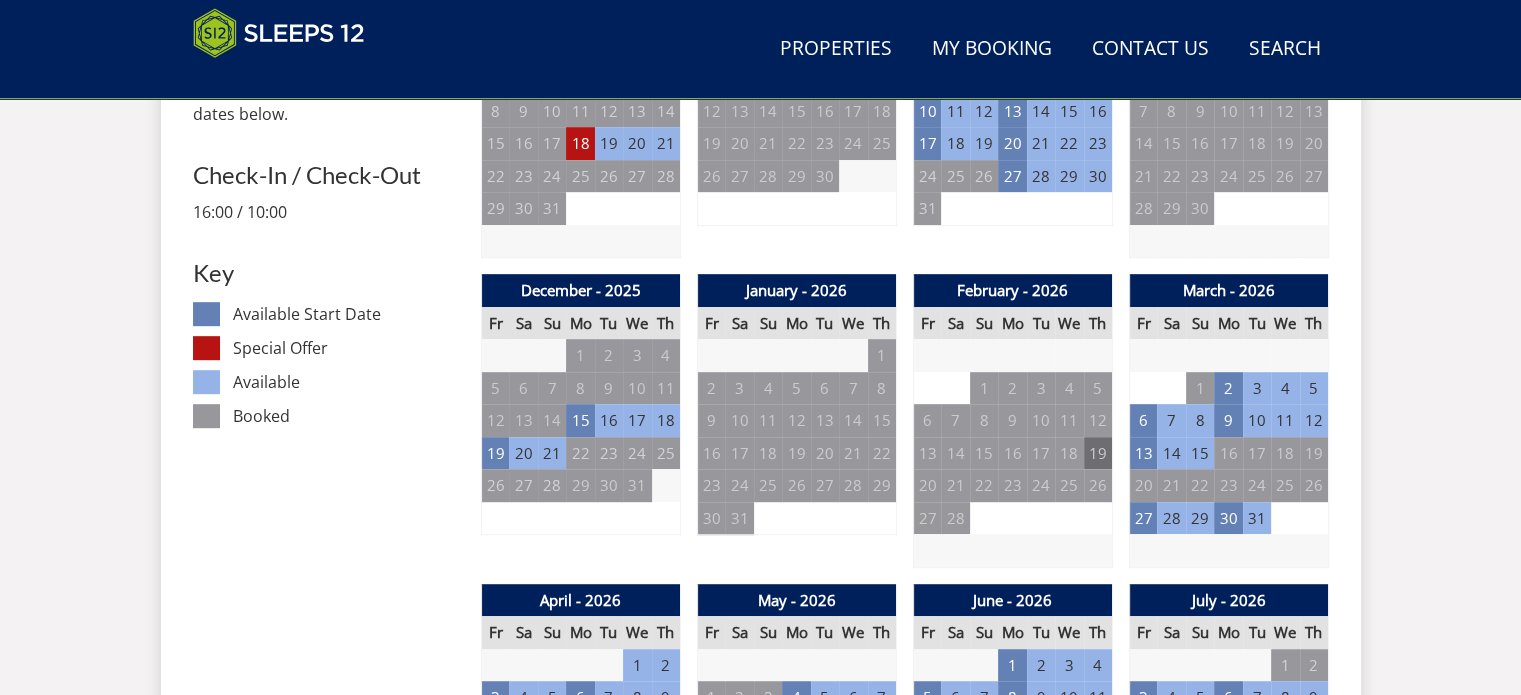 scroll, scrollTop: 1300, scrollLeft: 0, axis: vertical 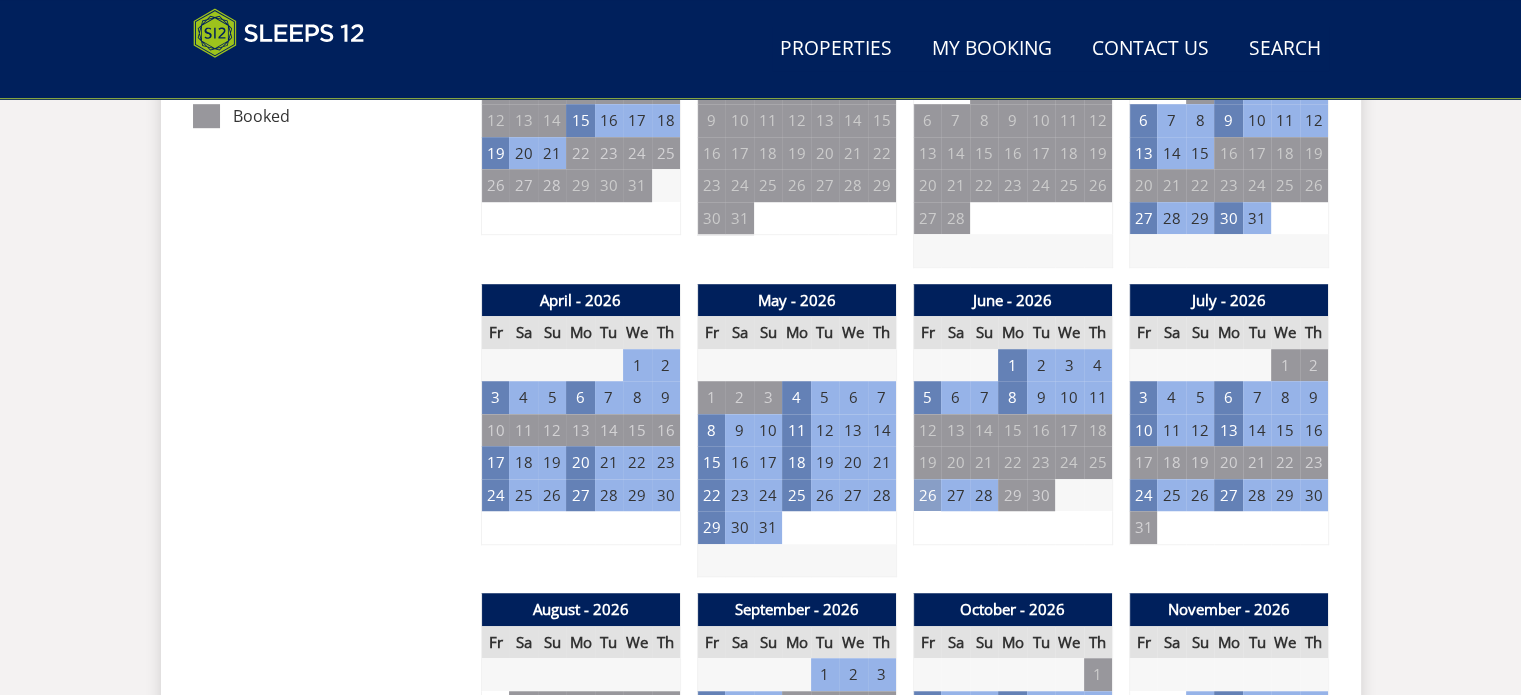click on "26" at bounding box center [927, 495] 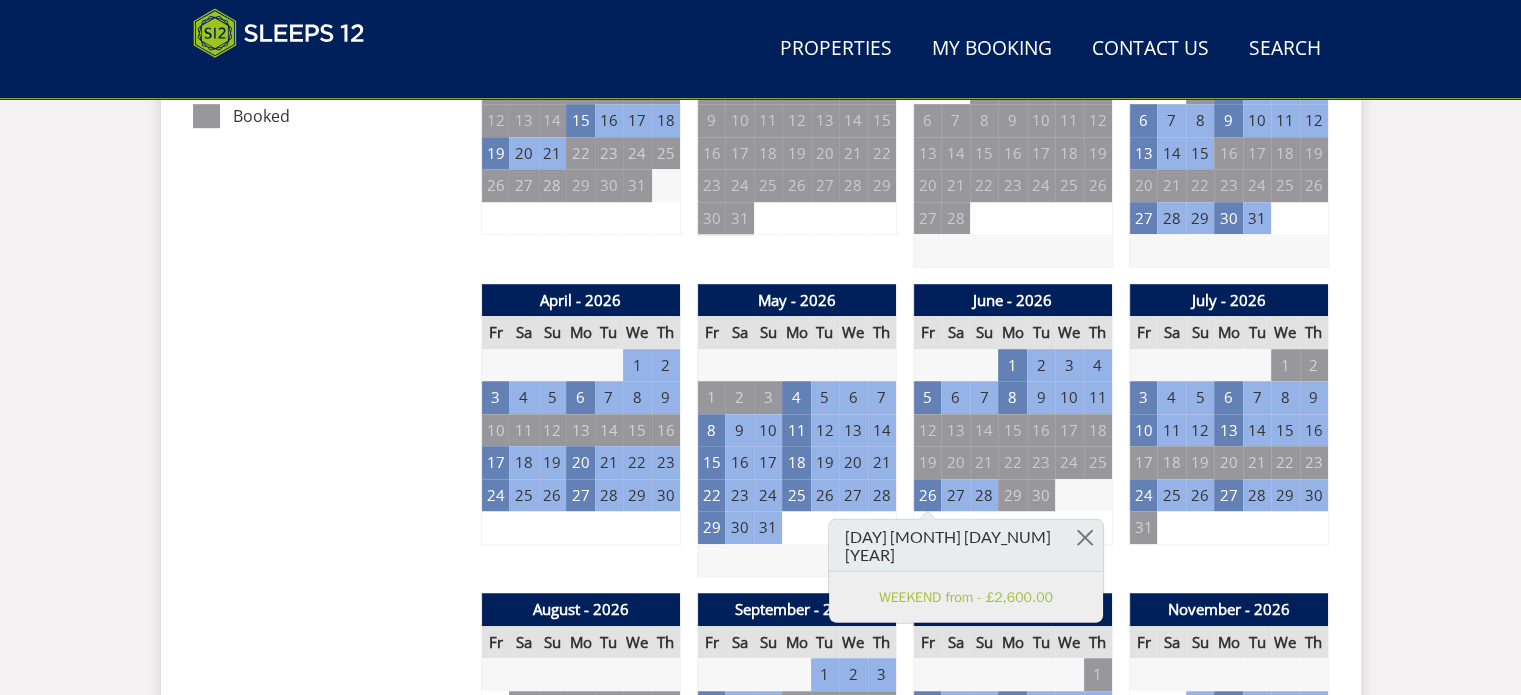 click on "Contact Us  [PHONE]
Search  Check Availability
Guests
1
2
3
4
5
6
7
8
9
10
11
12
13
14
15
16
17
18
19
20
21
22
23
24
25
26
27
28
29
30
31
32
Date
05/08/2025
Search
Properties" at bounding box center [760, 743] 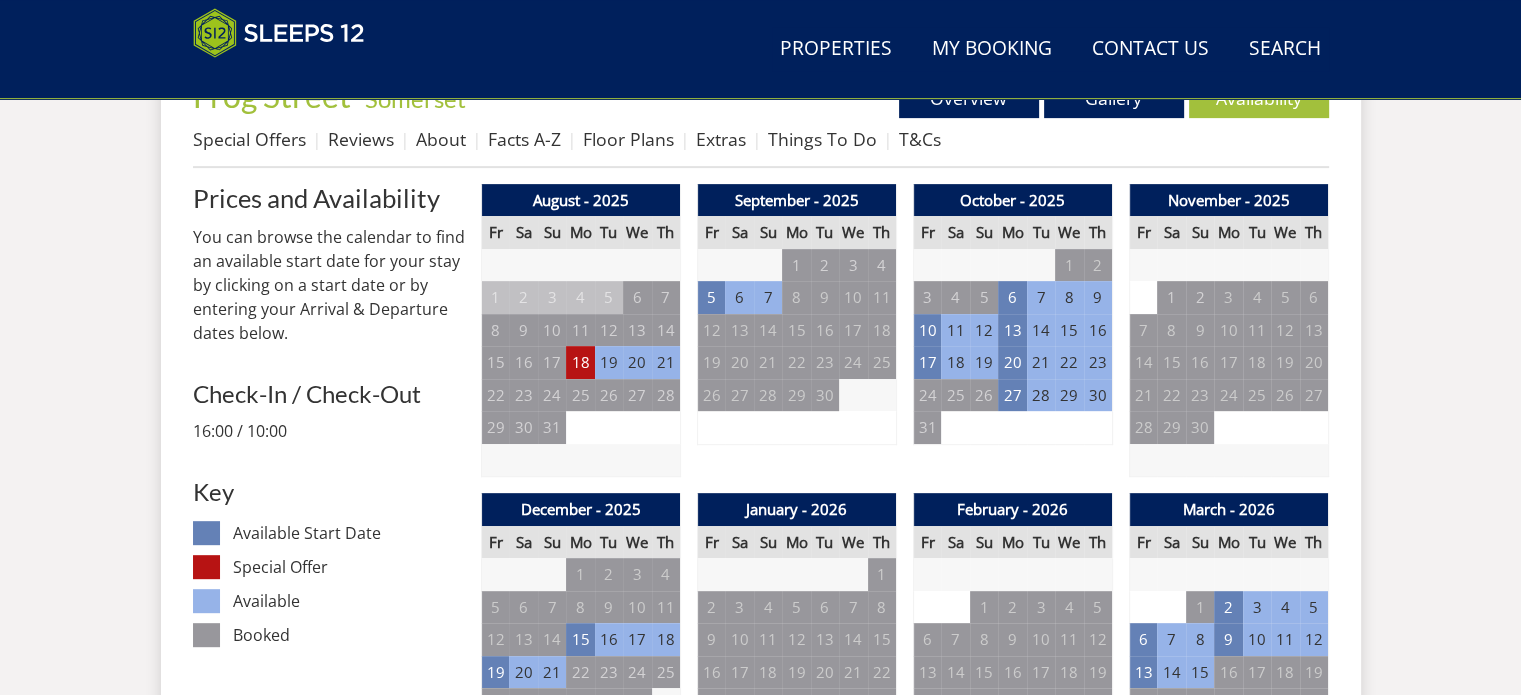 scroll, scrollTop: 800, scrollLeft: 0, axis: vertical 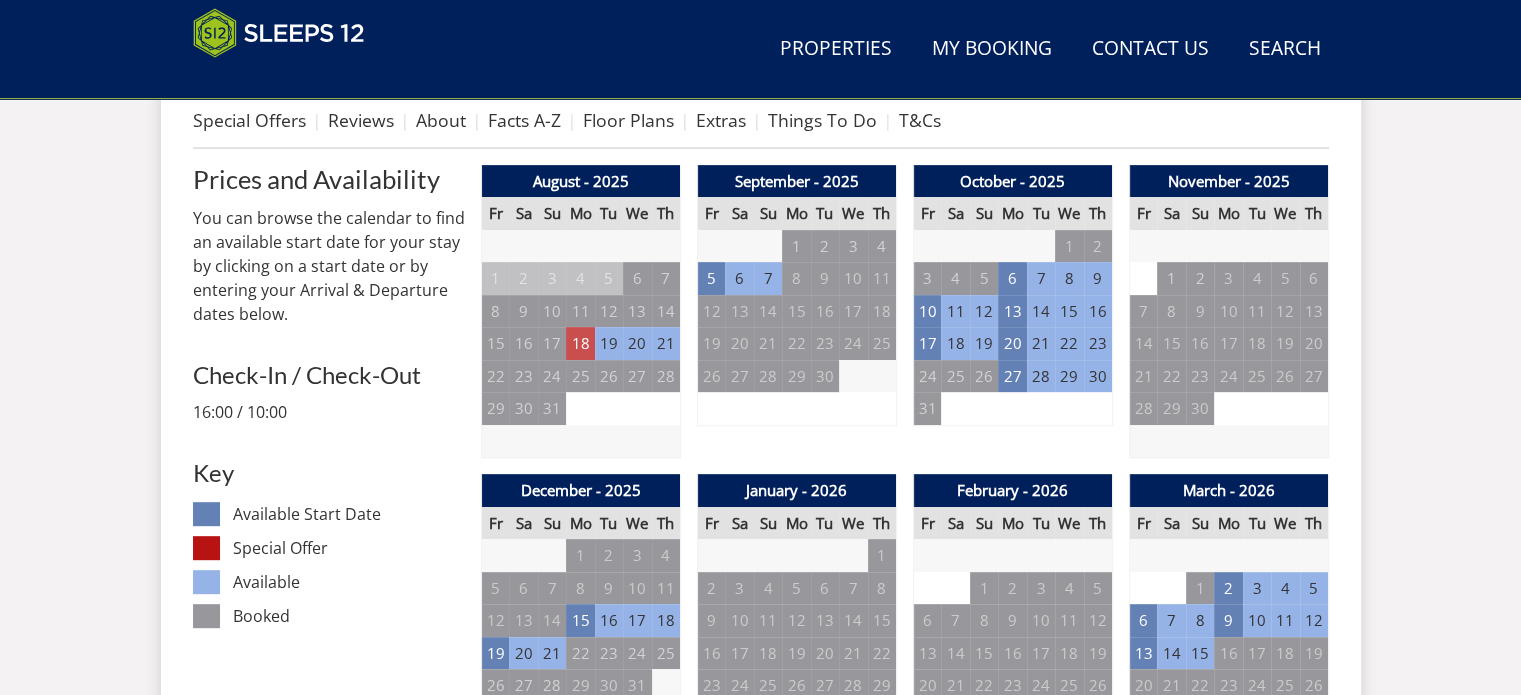 click on "18" at bounding box center [580, 343] 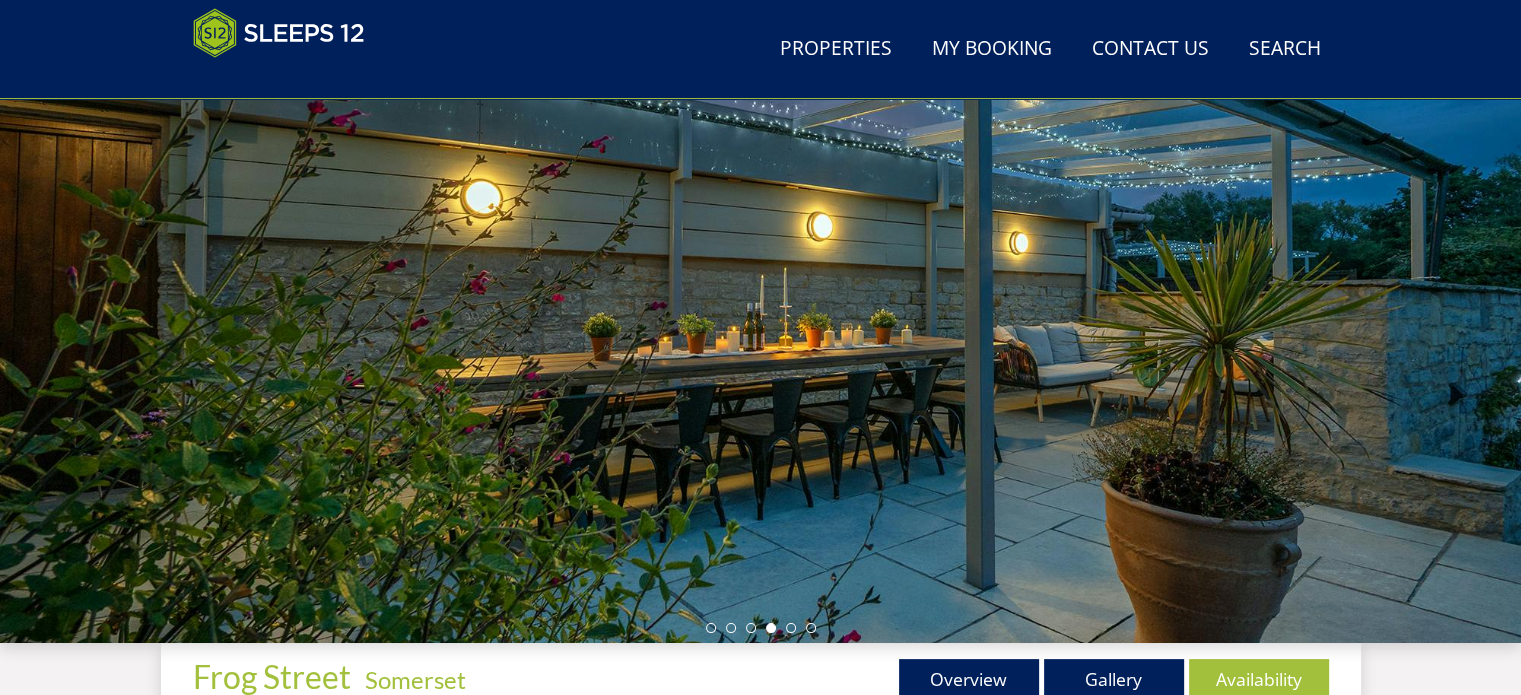 scroll, scrollTop: 0, scrollLeft: 0, axis: both 